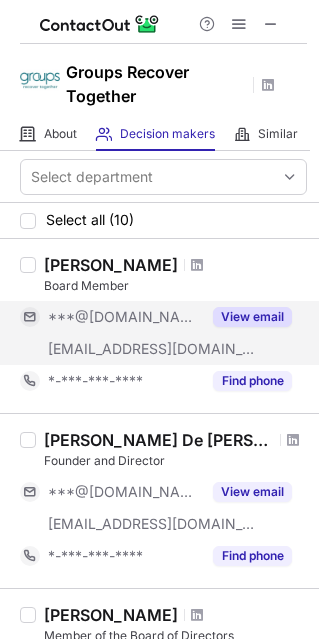 scroll, scrollTop: 0, scrollLeft: 0, axis: both 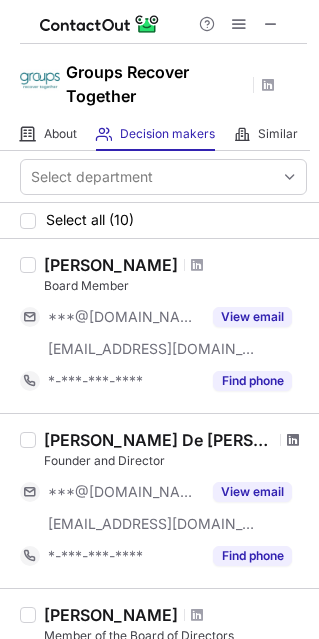 click at bounding box center (293, 440) 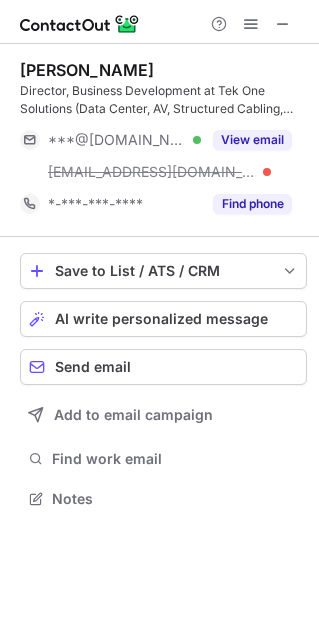 scroll, scrollTop: 0, scrollLeft: 0, axis: both 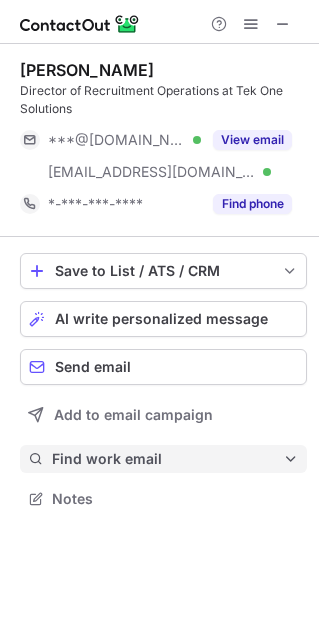 click on "Find work email" at bounding box center [167, 459] 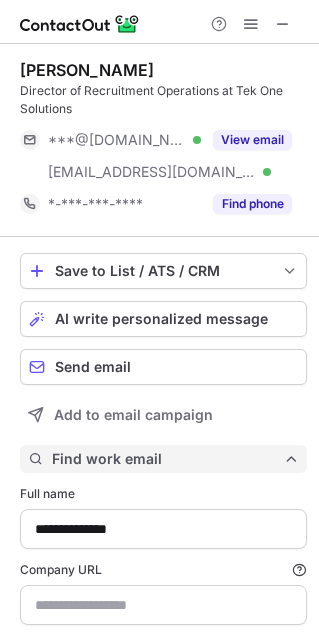 scroll, scrollTop: 10, scrollLeft: 10, axis: both 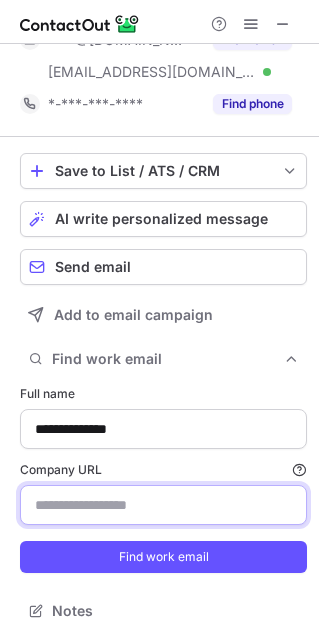 paste on "**********" 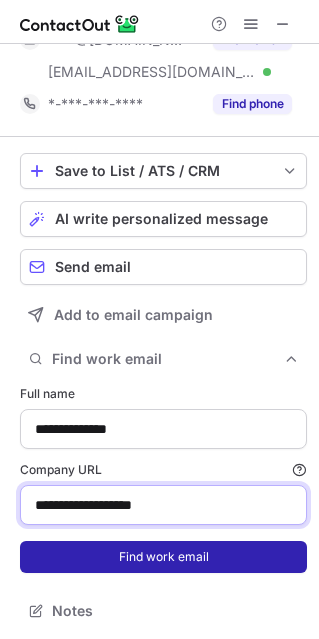 type on "**********" 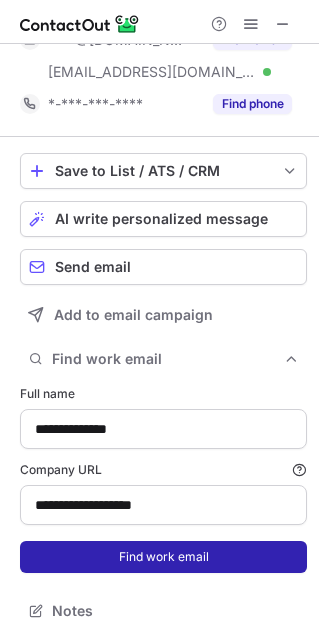 click on "Find work email" at bounding box center (163, 557) 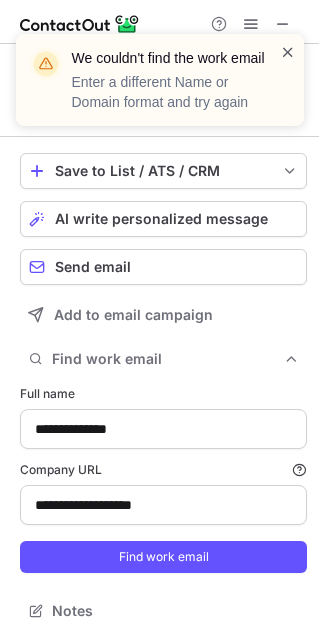 click at bounding box center [288, 52] 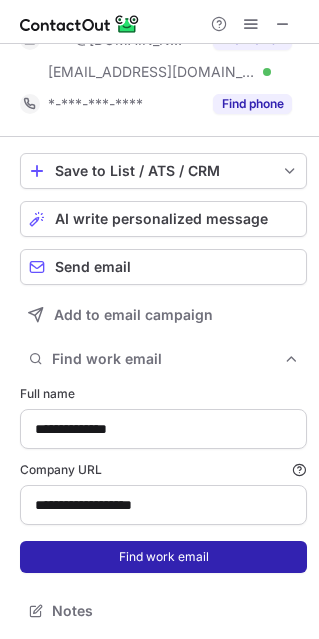 click on "Find work email" at bounding box center (163, 557) 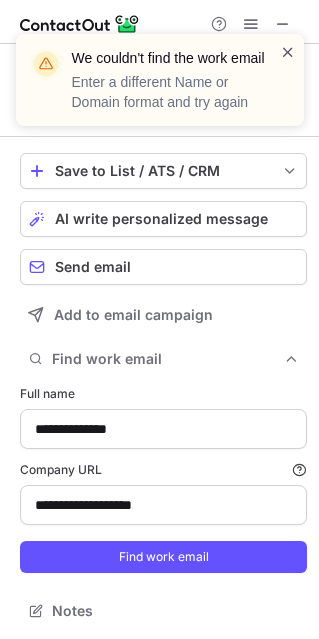 click at bounding box center (288, 52) 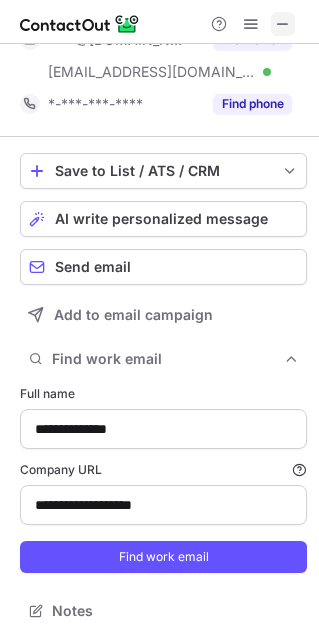 click at bounding box center [283, 24] 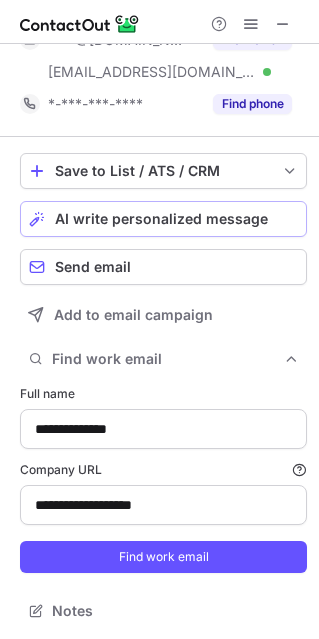 scroll, scrollTop: 0, scrollLeft: 0, axis: both 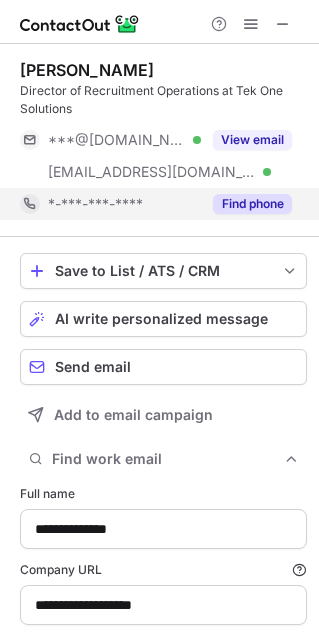 click on "Find phone" at bounding box center [252, 204] 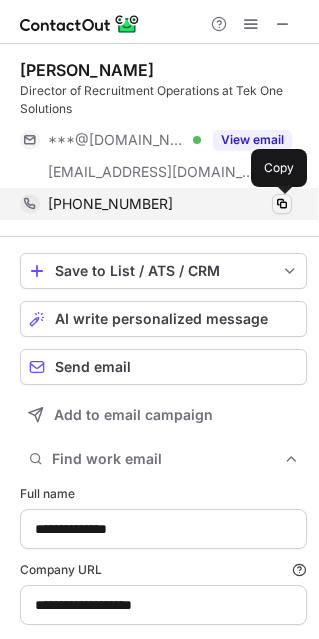 click at bounding box center (282, 204) 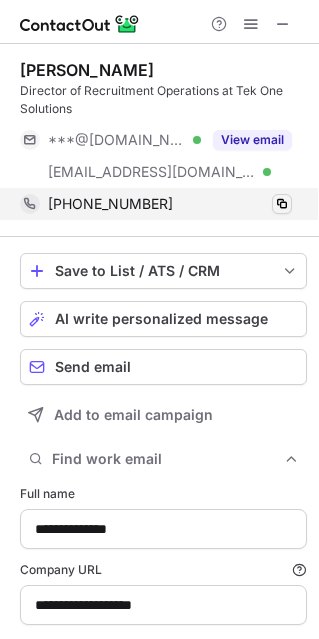 click at bounding box center (282, 204) 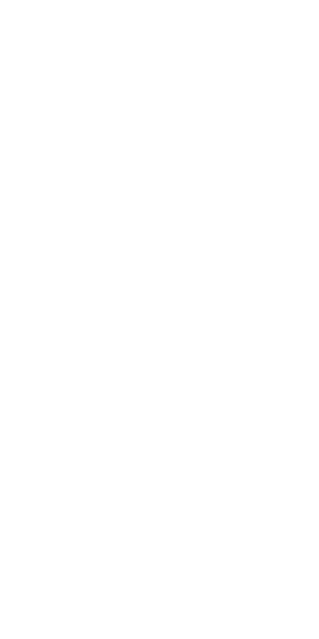 scroll, scrollTop: 0, scrollLeft: 0, axis: both 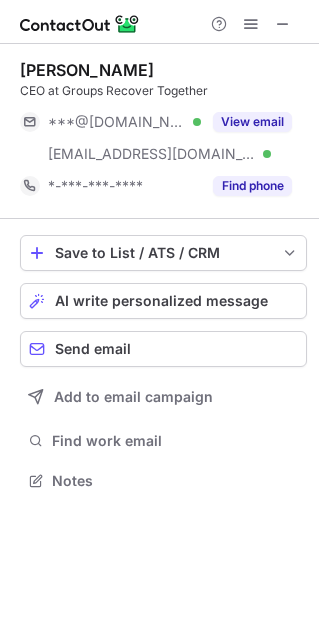 drag, startPoint x: 162, startPoint y: 66, endPoint x: 23, endPoint y: 66, distance: 139 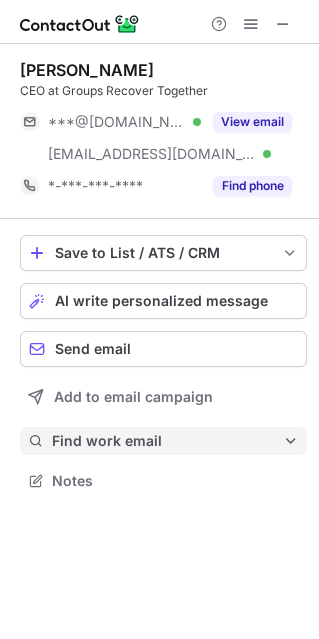 click on "Find work email" at bounding box center [167, 441] 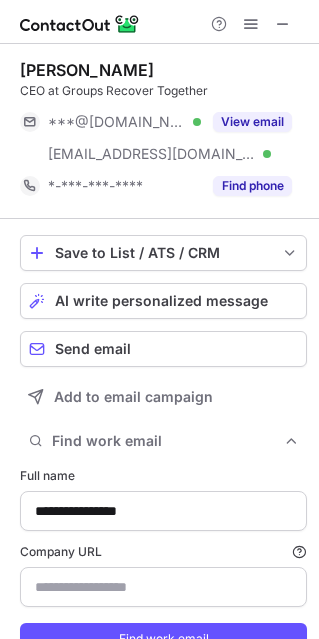 scroll, scrollTop: 82, scrollLeft: 0, axis: vertical 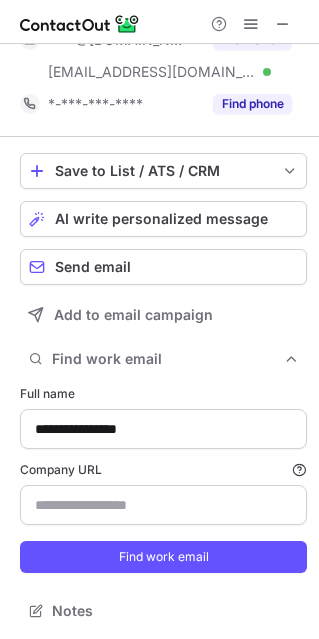 type on "**********" 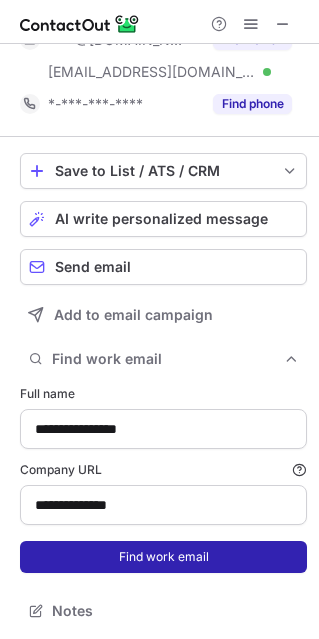click on "Find work email" at bounding box center (163, 557) 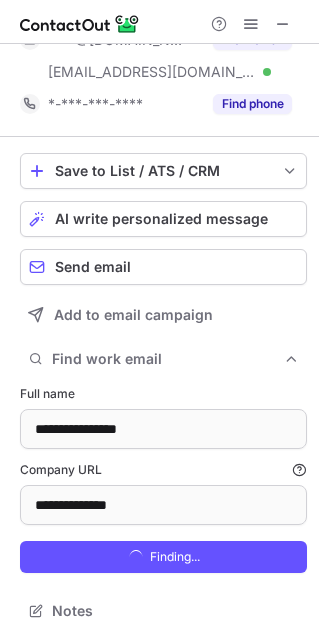 scroll, scrollTop: 10, scrollLeft: 10, axis: both 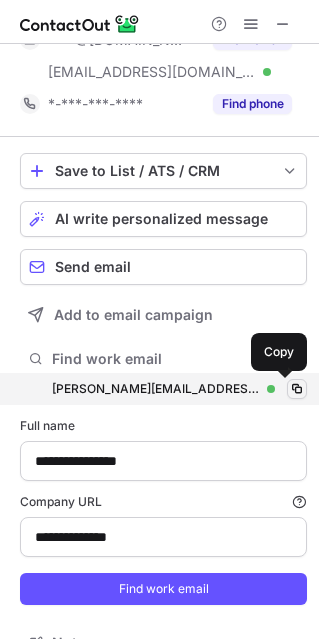 click at bounding box center (297, 389) 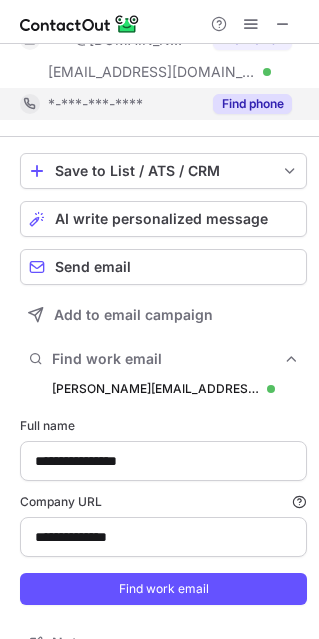 click on "Find phone" at bounding box center [252, 104] 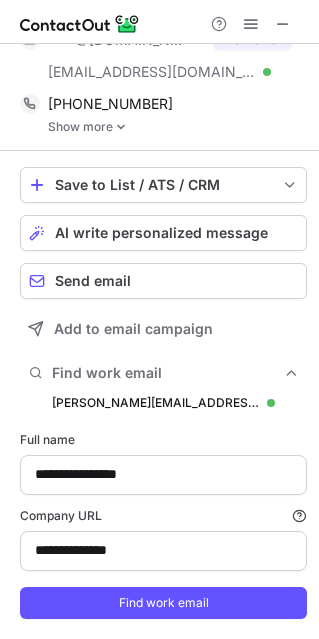 scroll, scrollTop: 9, scrollLeft: 10, axis: both 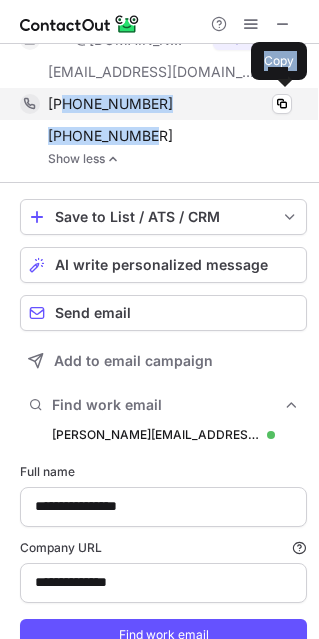 drag, startPoint x: 160, startPoint y: 137, endPoint x: 65, endPoint y: 104, distance: 100.56838 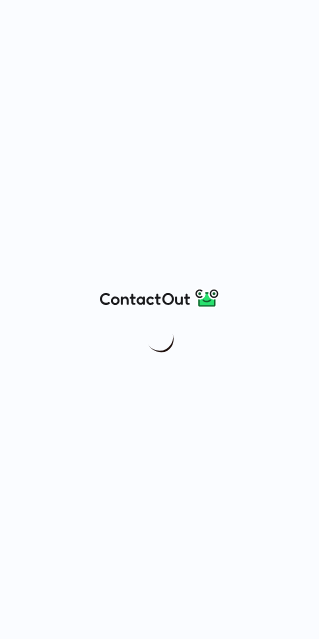 scroll, scrollTop: 0, scrollLeft: 0, axis: both 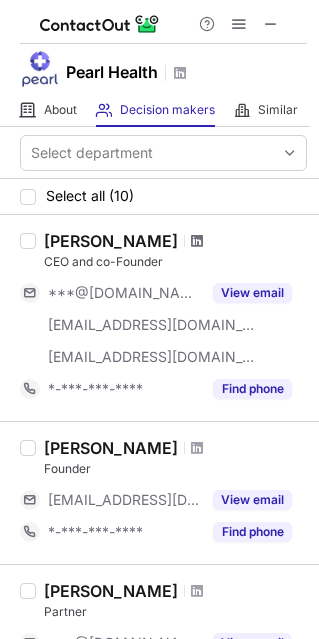 click at bounding box center (197, 241) 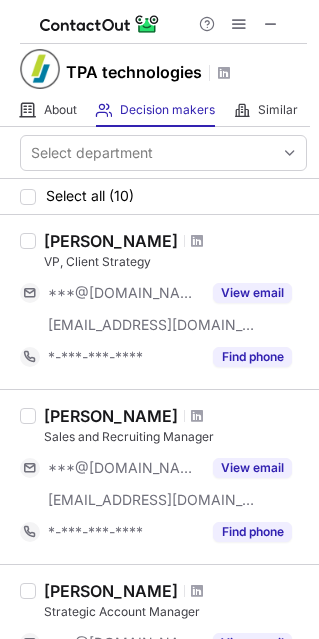 scroll, scrollTop: 0, scrollLeft: 0, axis: both 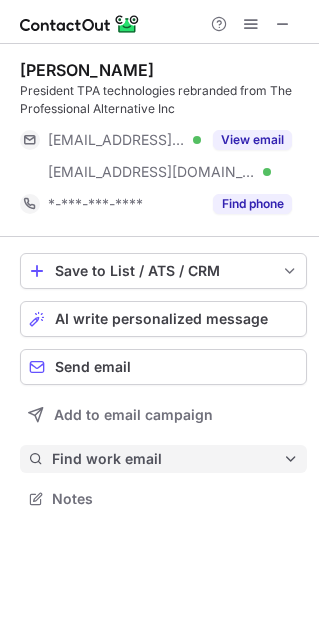 click on "Find work email" at bounding box center [167, 459] 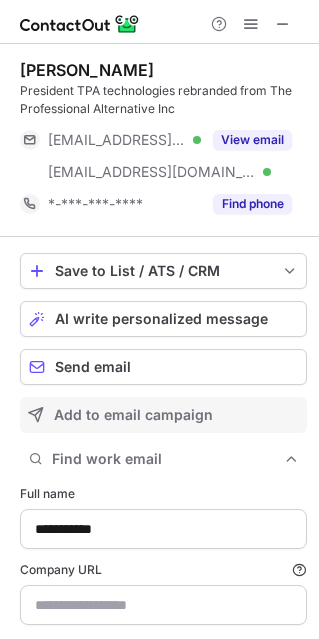 type on "**********" 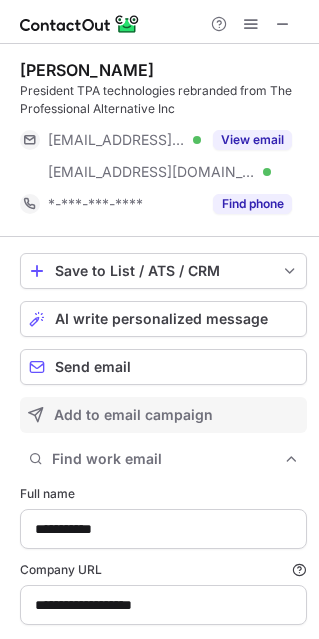 scroll, scrollTop: 100, scrollLeft: 0, axis: vertical 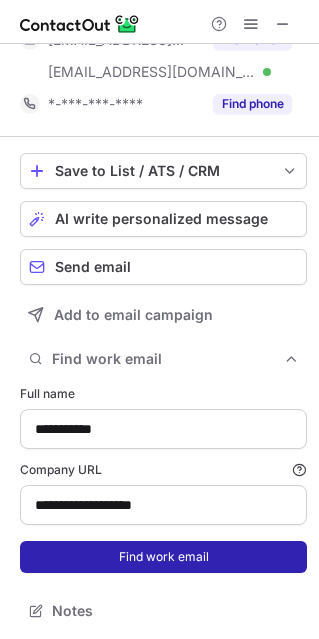 click on "Find work email" at bounding box center (163, 557) 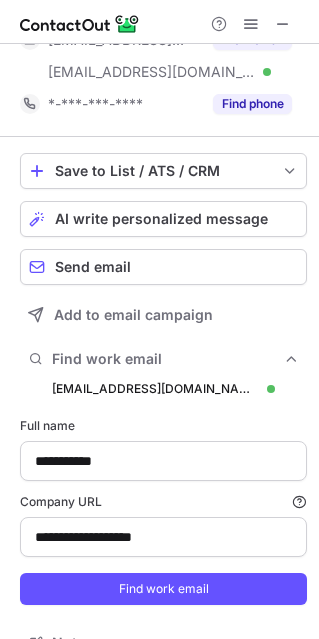 scroll, scrollTop: 10, scrollLeft: 10, axis: both 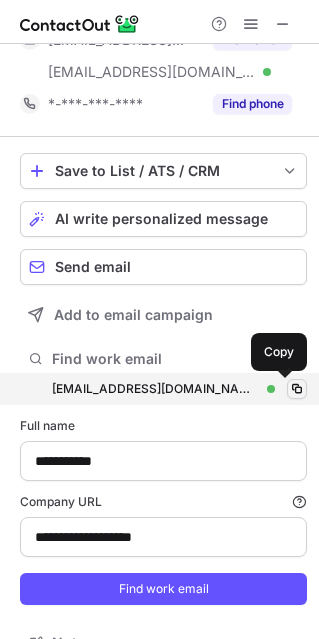 click at bounding box center [297, 389] 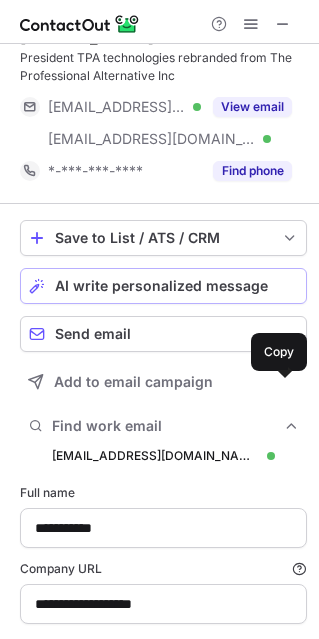 scroll, scrollTop: 0, scrollLeft: 0, axis: both 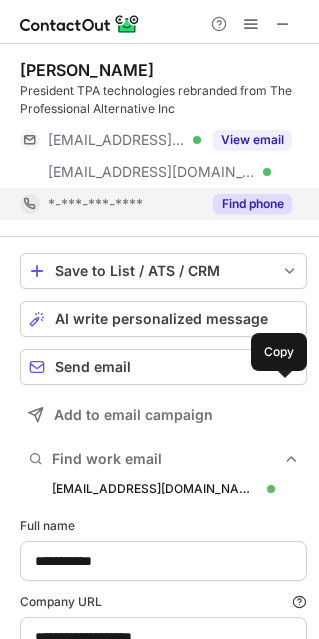 click on "Find phone" at bounding box center [252, 204] 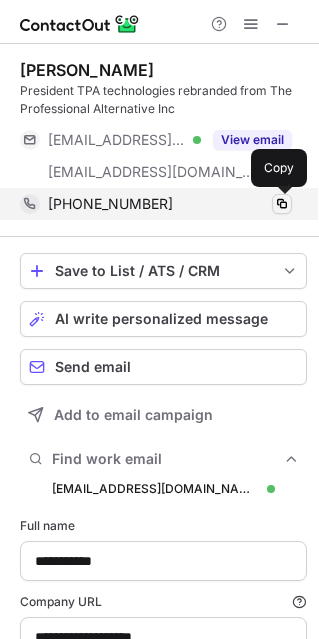 click at bounding box center [282, 204] 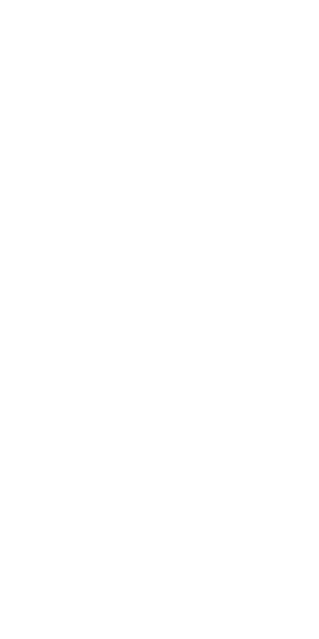 scroll, scrollTop: 0, scrollLeft: 0, axis: both 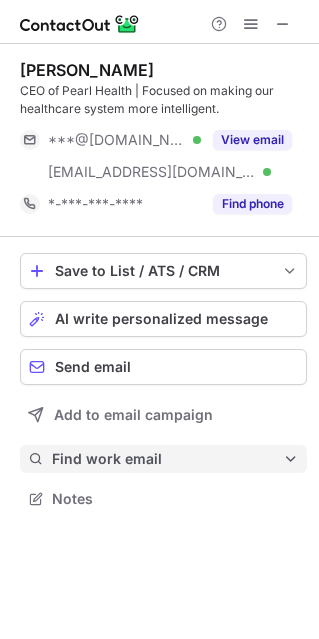 click on "Find work email" at bounding box center [167, 459] 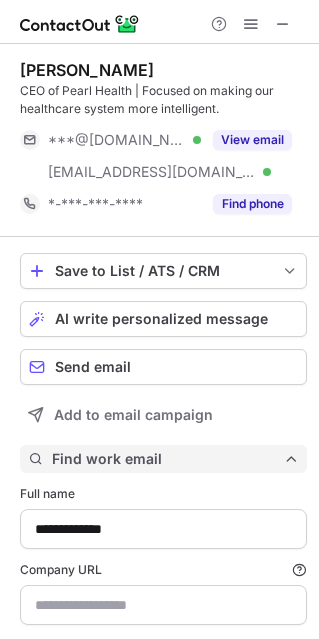 scroll, scrollTop: 10, scrollLeft: 10, axis: both 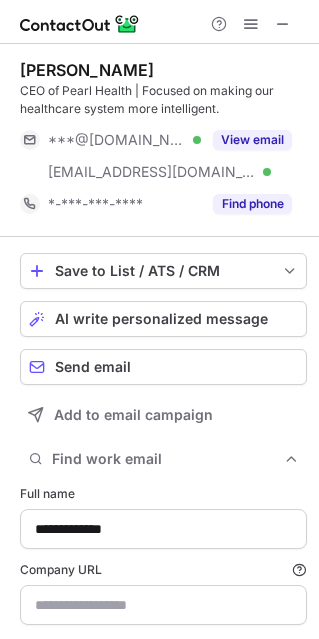 type on "**********" 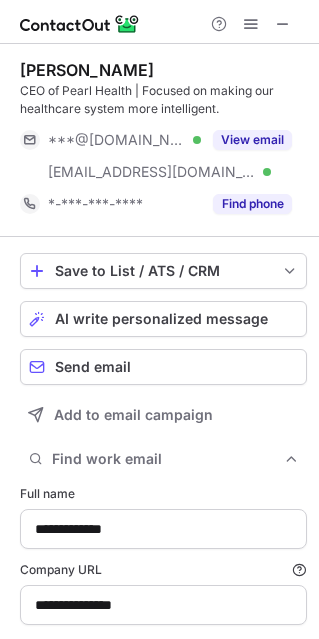 scroll, scrollTop: 100, scrollLeft: 0, axis: vertical 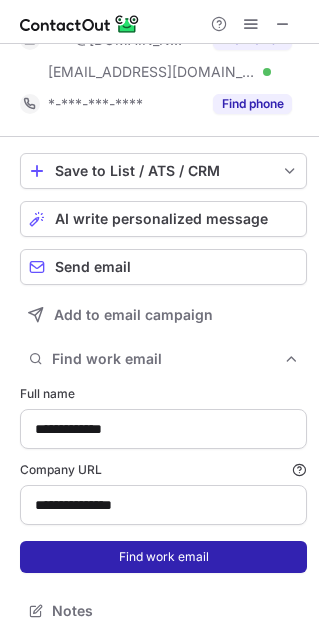 click on "Find work email" at bounding box center [163, 557] 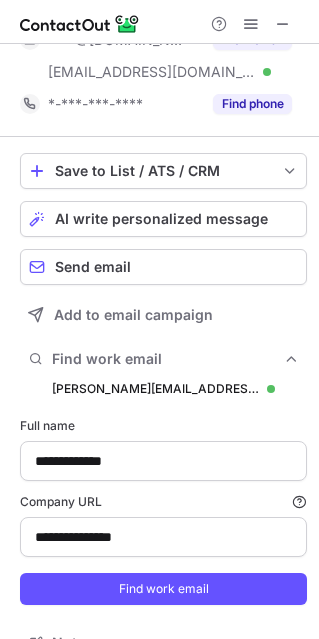 scroll, scrollTop: 10, scrollLeft: 10, axis: both 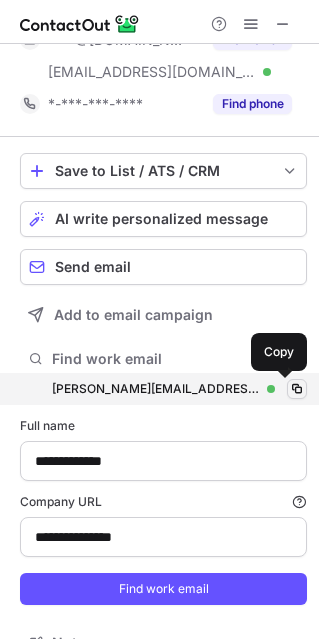 click at bounding box center (297, 389) 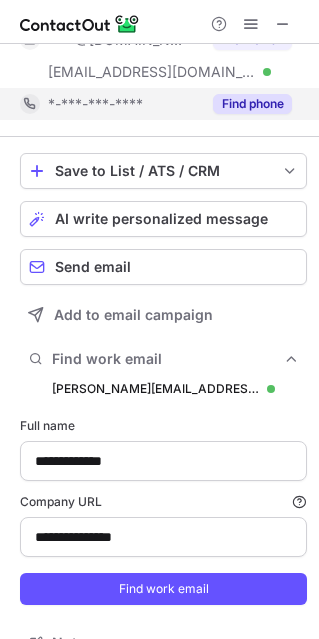 click on "Find phone" at bounding box center [252, 104] 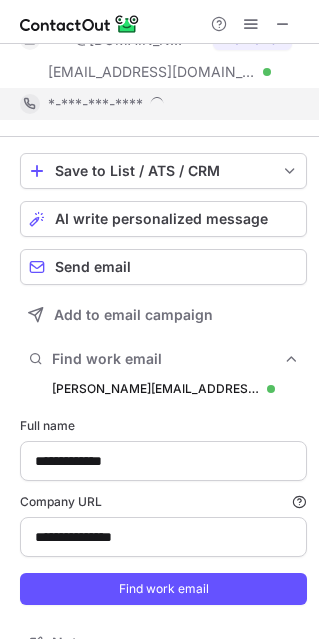 scroll, scrollTop: 9, scrollLeft: 10, axis: both 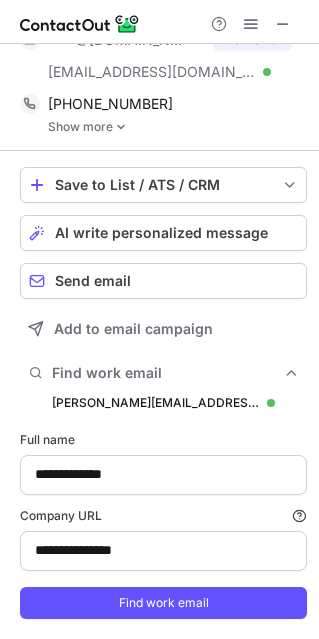 click on "Show more" at bounding box center (177, 127) 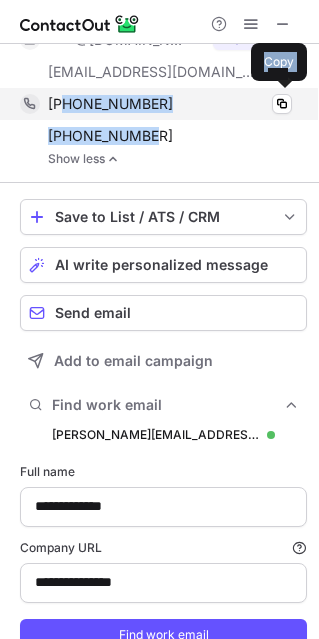 drag, startPoint x: 160, startPoint y: 137, endPoint x: 64, endPoint y: 111, distance: 99.458534 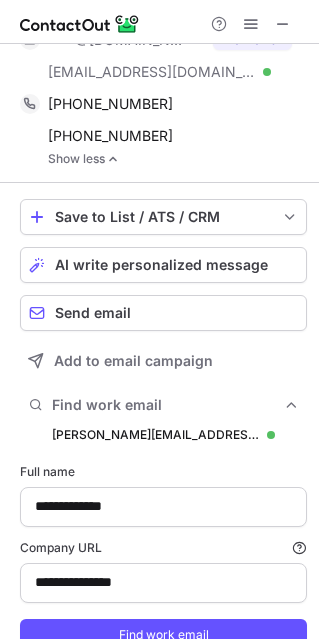 click at bounding box center [159, 22] 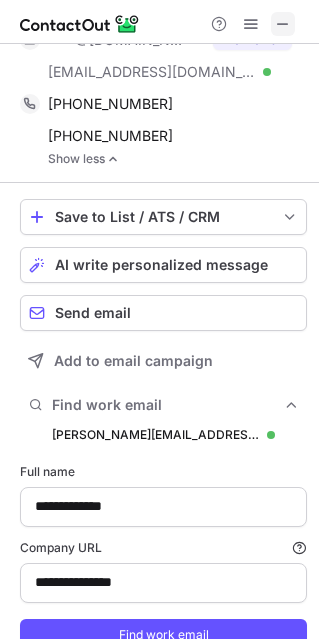 click at bounding box center (283, 24) 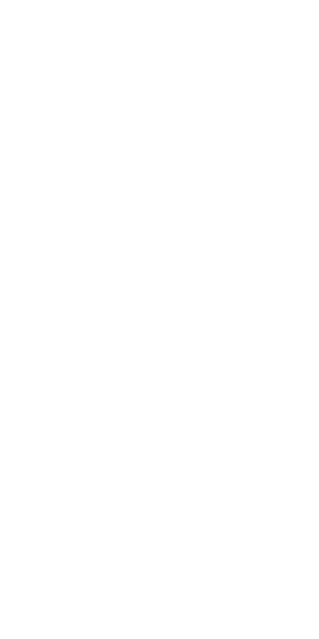 scroll, scrollTop: 0, scrollLeft: 0, axis: both 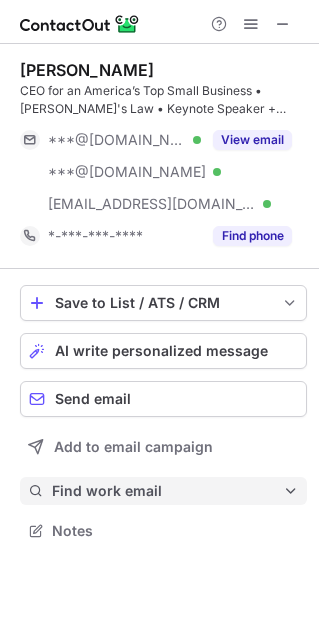 click on "Find work email" at bounding box center [167, 491] 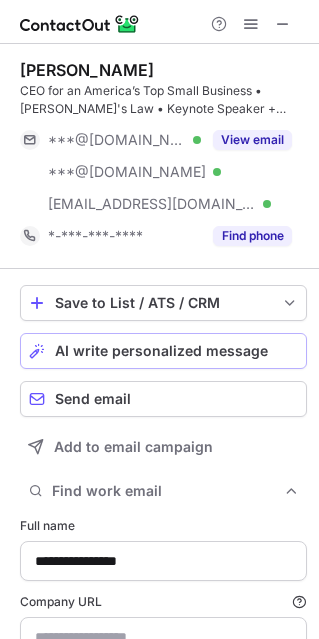 type on "**********" 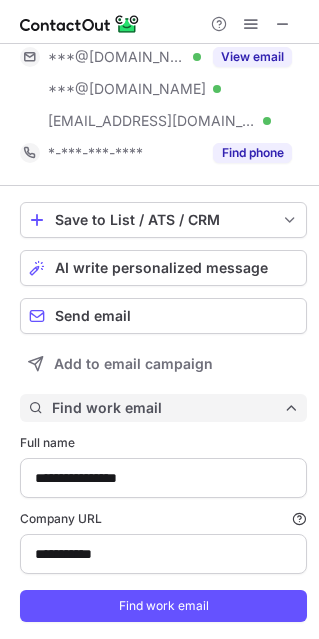 scroll, scrollTop: 133, scrollLeft: 0, axis: vertical 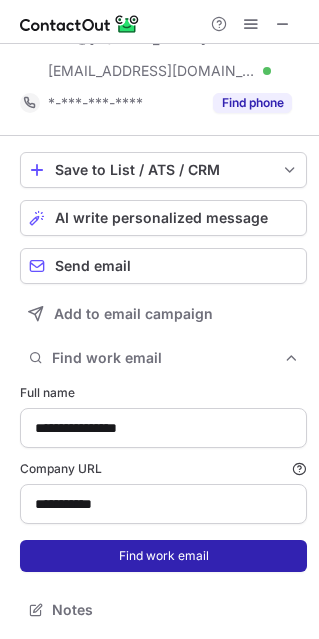 click on "Find work email" at bounding box center [163, 556] 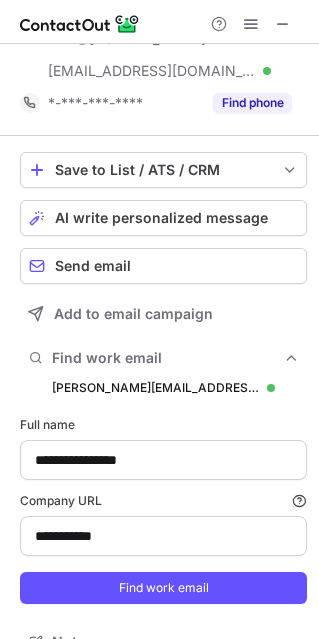 scroll, scrollTop: 10, scrollLeft: 10, axis: both 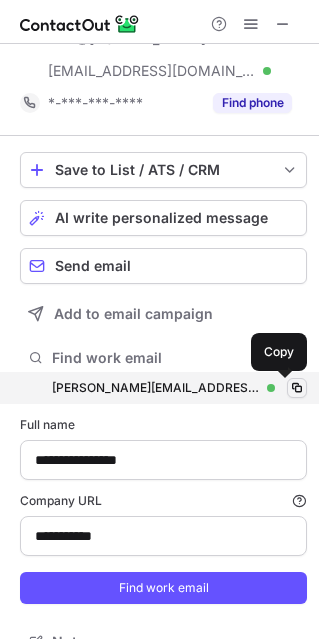 click at bounding box center [297, 388] 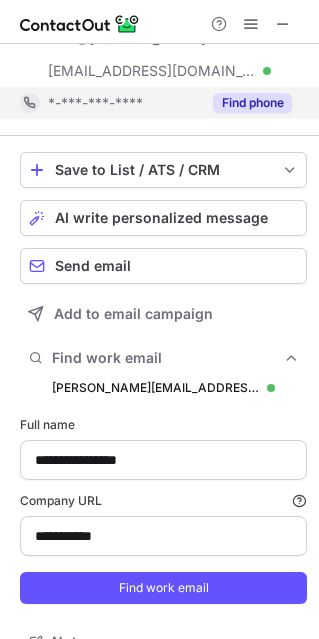 click on "Find phone" at bounding box center [252, 103] 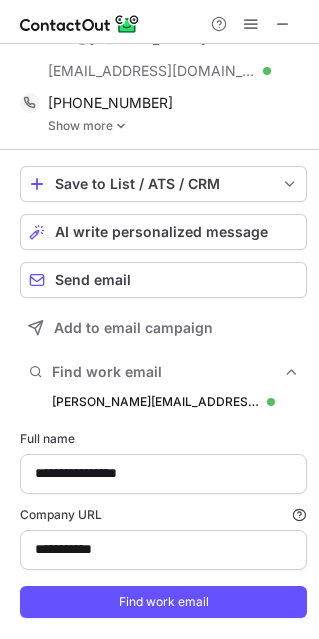 scroll, scrollTop: 9, scrollLeft: 10, axis: both 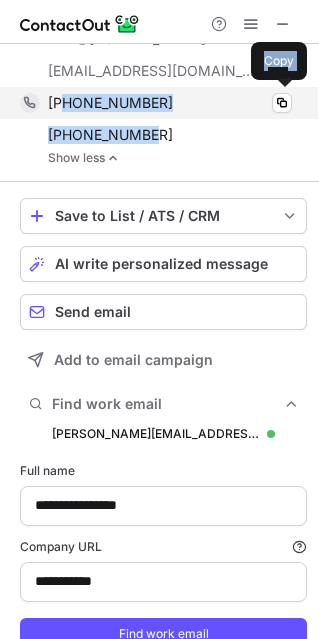 drag, startPoint x: 159, startPoint y: 135, endPoint x: 63, endPoint y: 101, distance: 101.84302 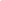 scroll, scrollTop: 0, scrollLeft: 0, axis: both 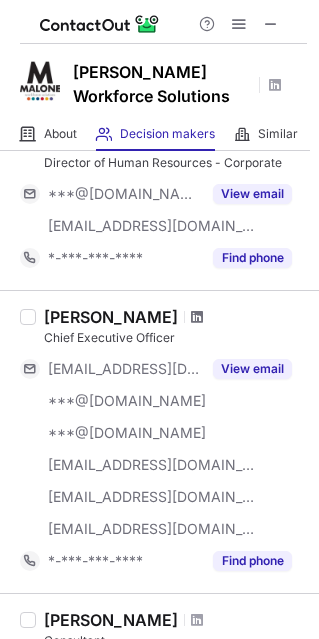 click at bounding box center [197, 317] 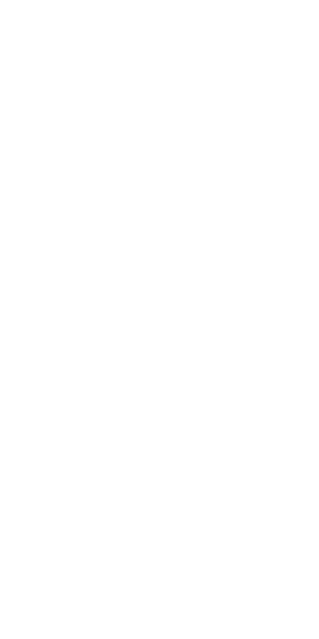scroll, scrollTop: 0, scrollLeft: 0, axis: both 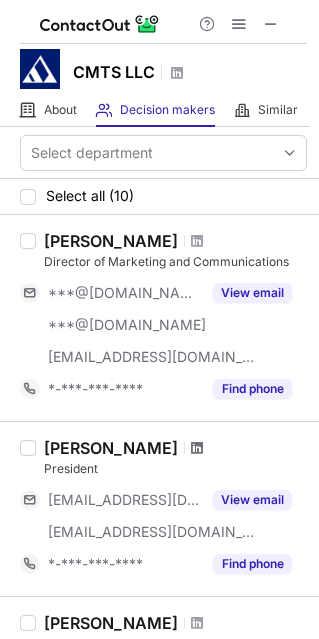 click at bounding box center (197, 448) 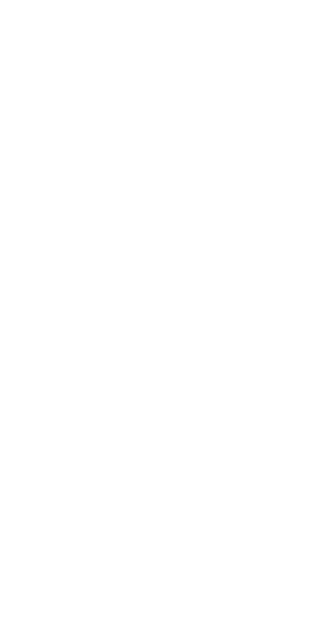 scroll, scrollTop: 0, scrollLeft: 0, axis: both 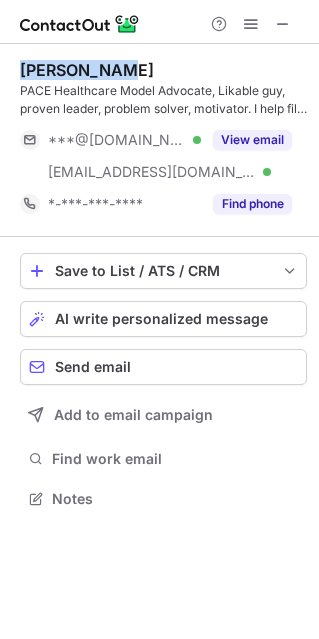drag, startPoint x: 120, startPoint y: 57, endPoint x: 24, endPoint y: 61, distance: 96.0833 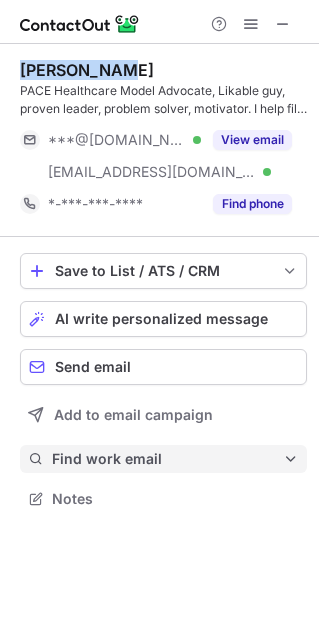 click on "Find work email" at bounding box center [167, 459] 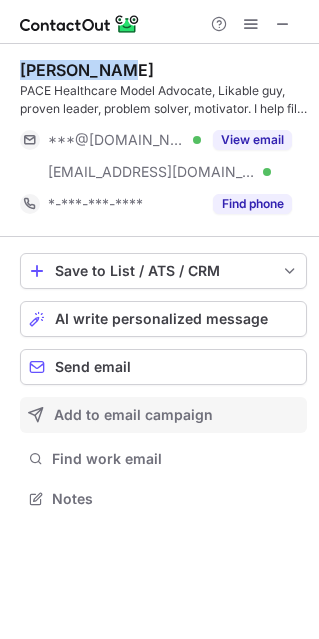 scroll, scrollTop: 697, scrollLeft: 305, axis: both 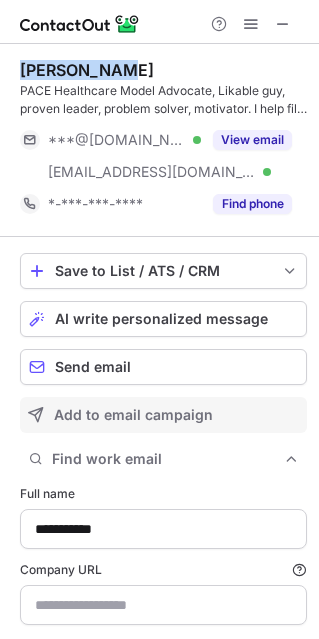 type on "**********" 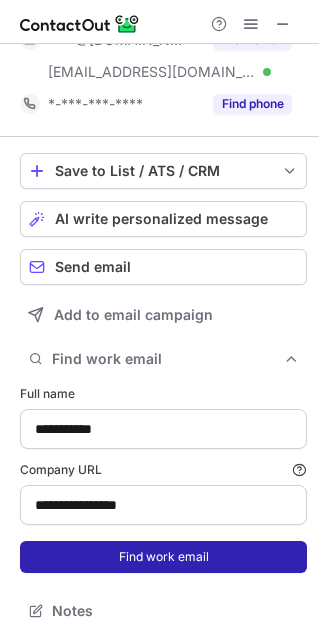 click on "Find work email" at bounding box center (163, 557) 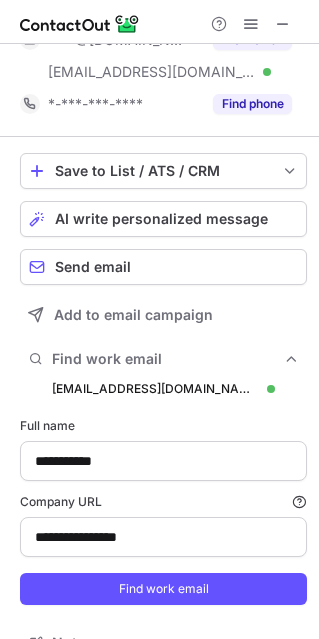 scroll, scrollTop: 10, scrollLeft: 10, axis: both 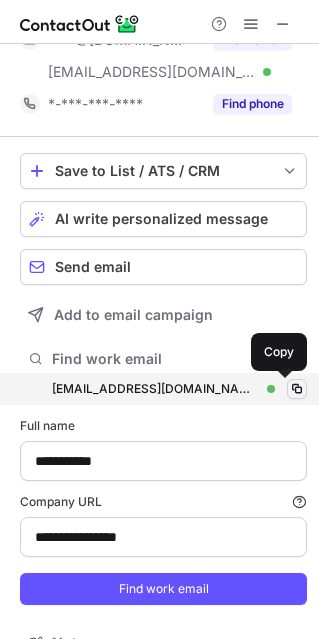 click at bounding box center [297, 389] 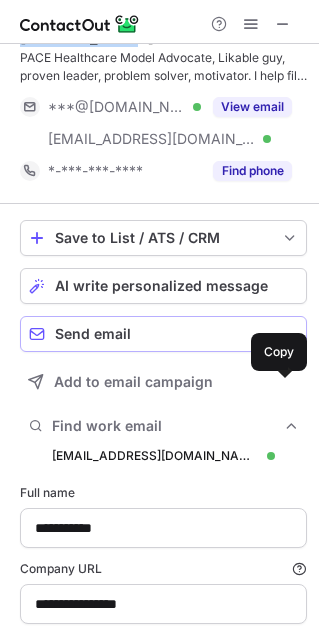 scroll, scrollTop: 0, scrollLeft: 0, axis: both 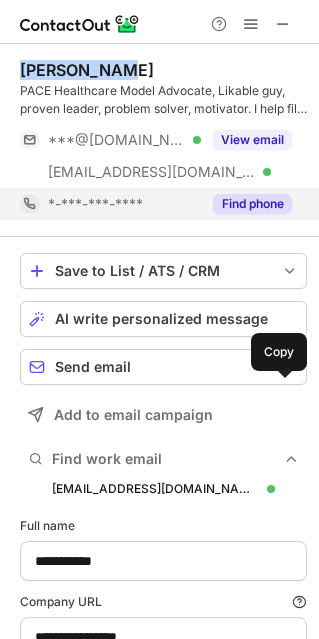 click on "Find phone" at bounding box center (252, 204) 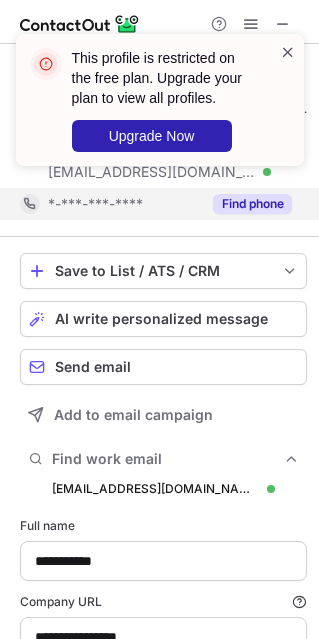 click at bounding box center (288, 52) 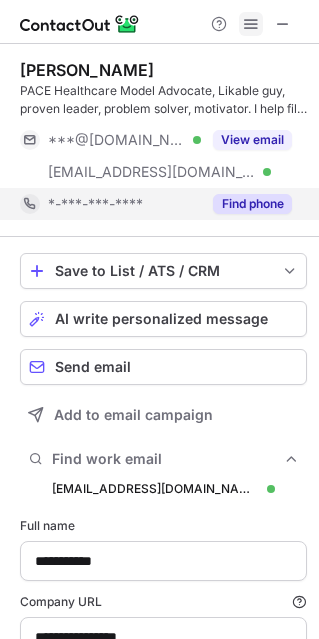 click at bounding box center [251, 24] 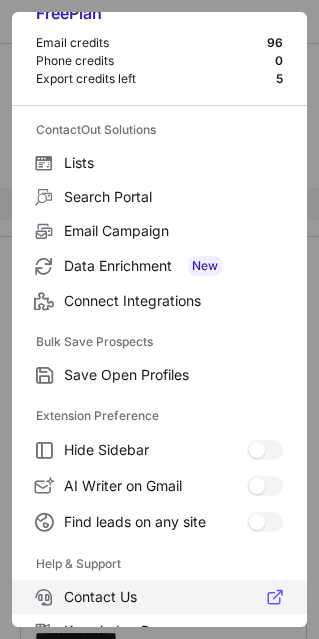 scroll, scrollTop: 192, scrollLeft: 0, axis: vertical 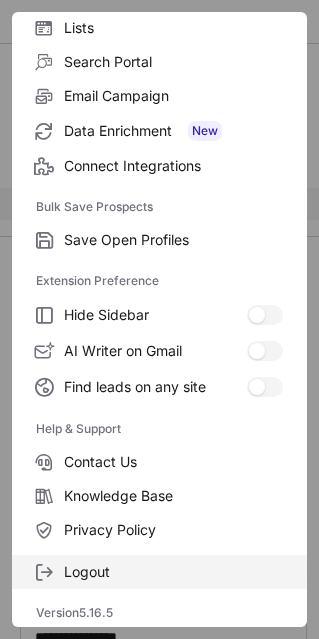 click on "Logout" at bounding box center (173, 572) 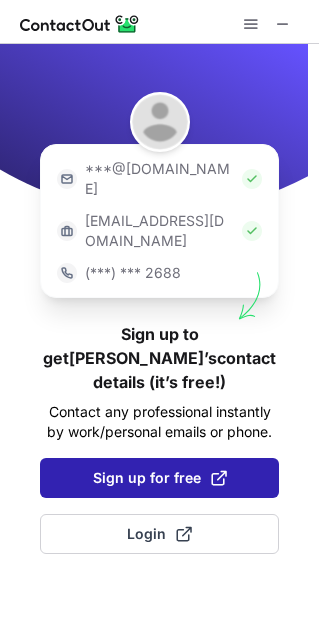 click on "Sign up for free" at bounding box center [160, 478] 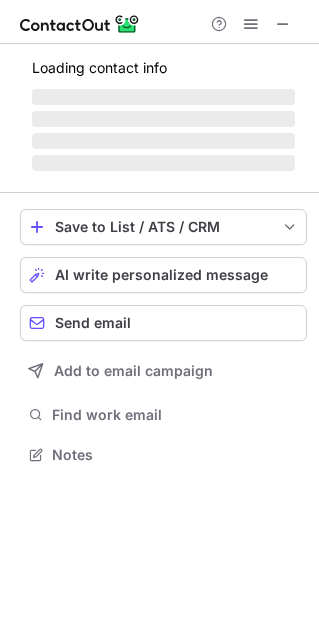 scroll, scrollTop: 10, scrollLeft: 9, axis: both 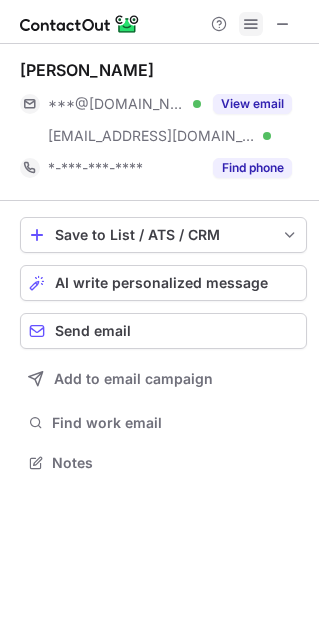 click at bounding box center (251, 24) 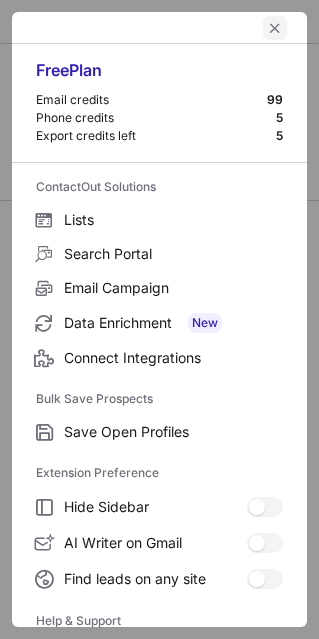 click at bounding box center [275, 28] 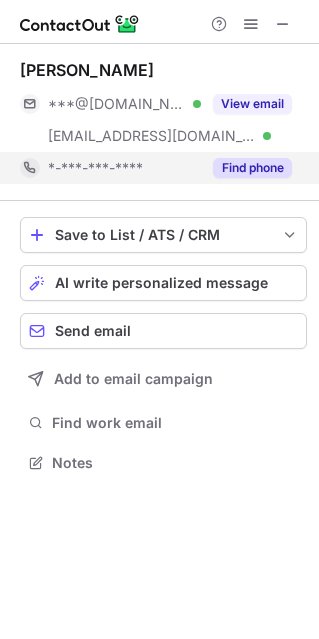 click on "Find phone" at bounding box center [252, 168] 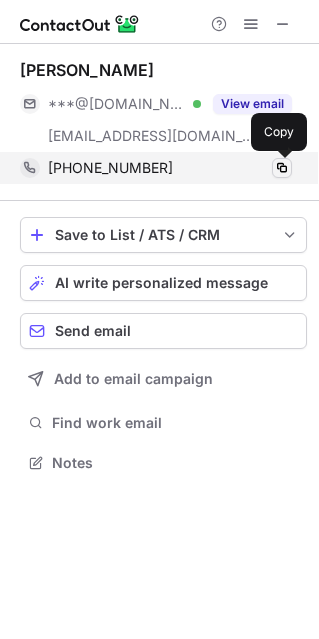 click at bounding box center (282, 168) 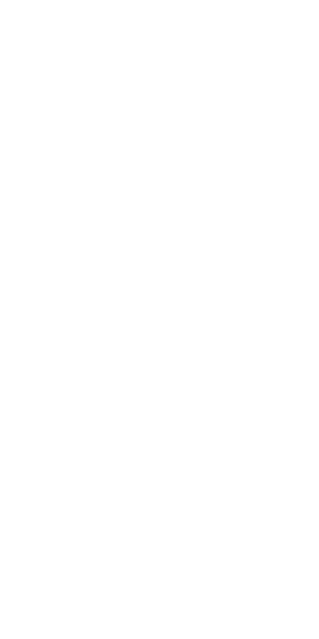 scroll, scrollTop: 0, scrollLeft: 0, axis: both 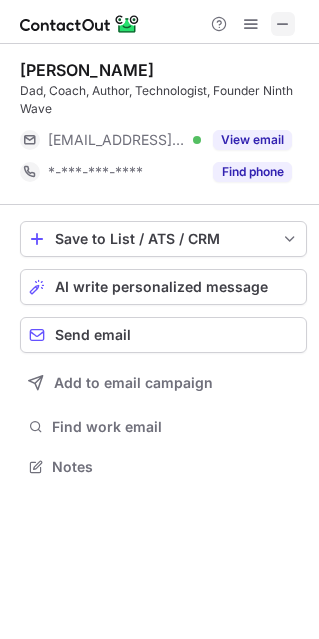 click at bounding box center (283, 24) 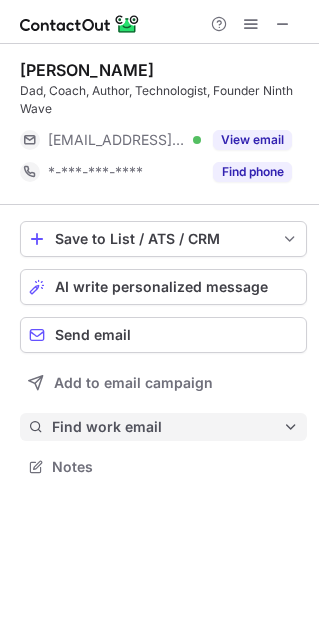 click on "Find work email" at bounding box center [167, 427] 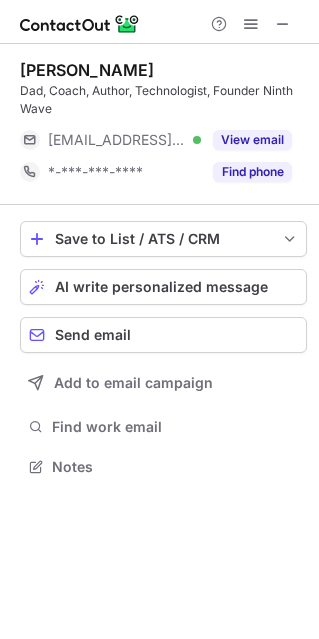 scroll, scrollTop: 10, scrollLeft: 10, axis: both 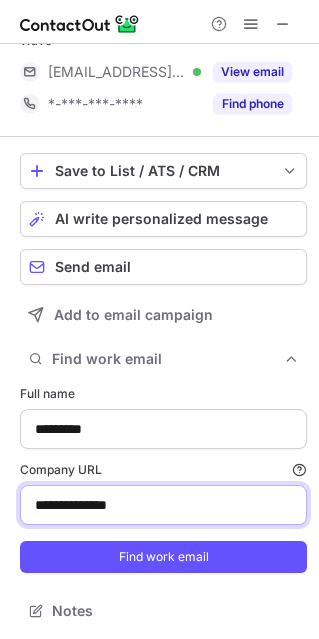 click on "**********" at bounding box center (163, 505) 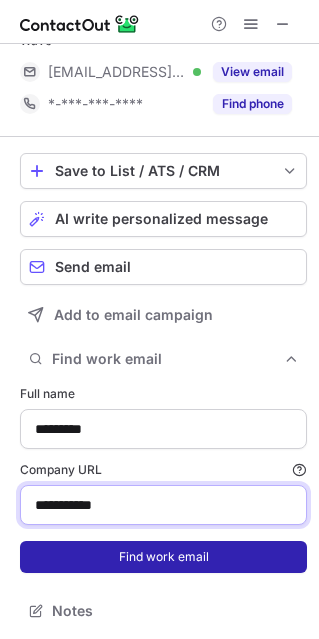 type on "**********" 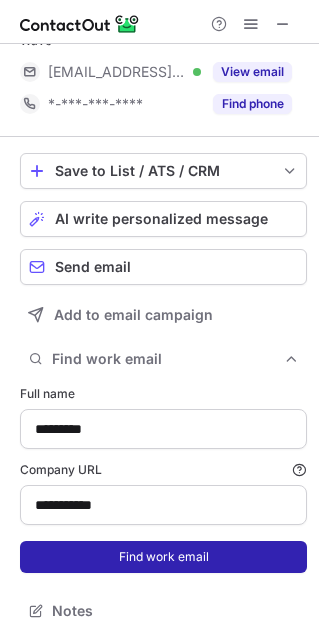 click on "Find work email" at bounding box center [163, 557] 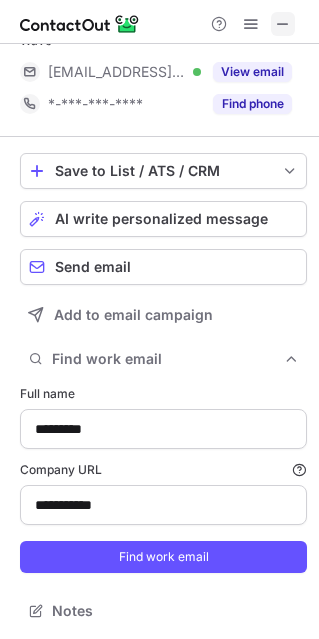 click at bounding box center [283, 24] 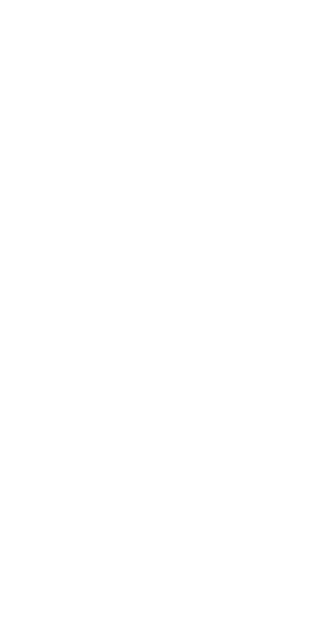 scroll, scrollTop: 0, scrollLeft: 0, axis: both 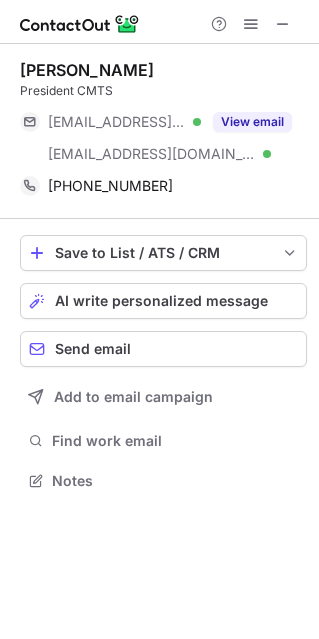 drag, startPoint x: 151, startPoint y: 67, endPoint x: 18, endPoint y: 71, distance: 133.06013 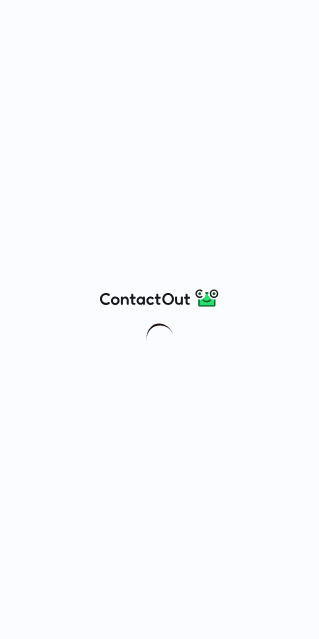 scroll, scrollTop: 0, scrollLeft: 0, axis: both 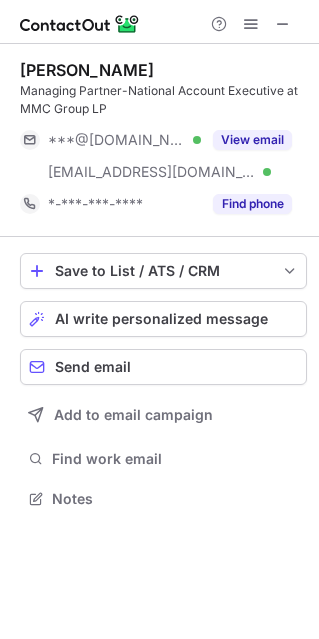 drag, startPoint x: 160, startPoint y: 65, endPoint x: 13, endPoint y: 50, distance: 147.76332 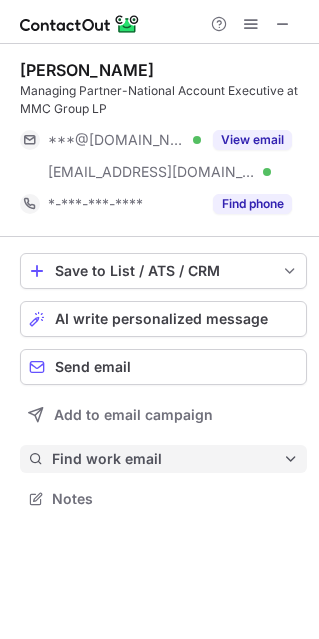 click on "Find work email" at bounding box center [167, 459] 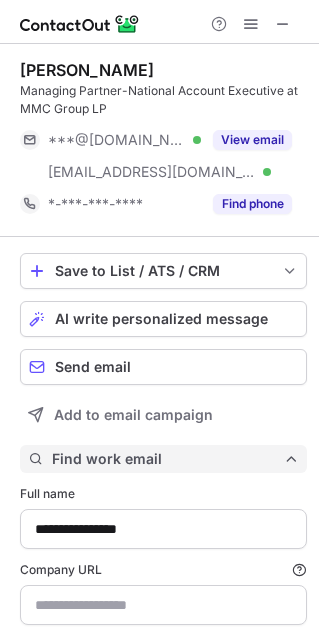 scroll, scrollTop: 10, scrollLeft: 10, axis: both 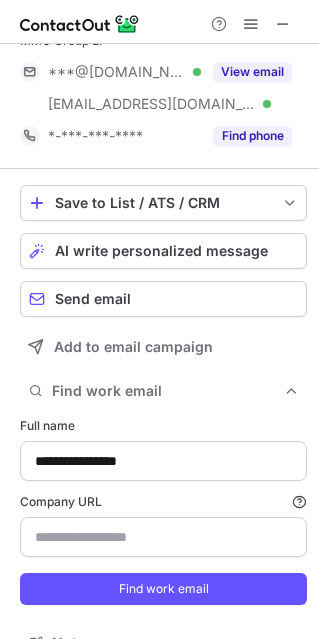 type on "**********" 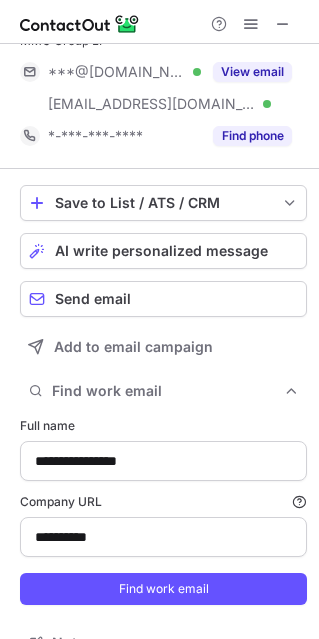 scroll, scrollTop: 100, scrollLeft: 0, axis: vertical 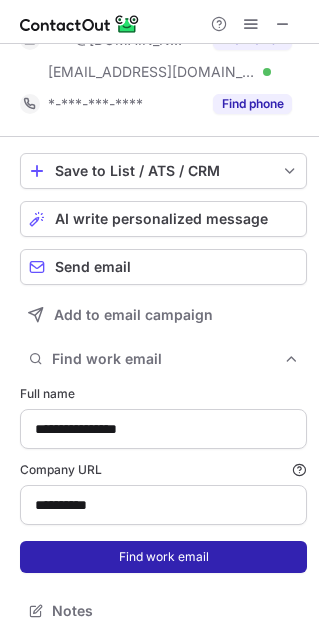 click on "Find work email" at bounding box center [163, 557] 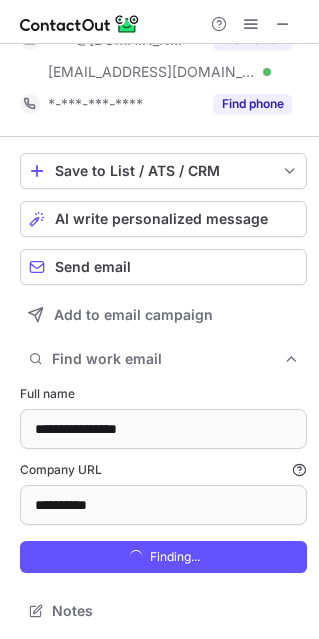scroll, scrollTop: 10, scrollLeft: 10, axis: both 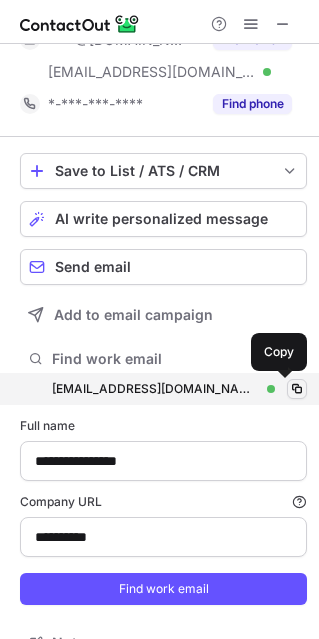 click at bounding box center [297, 389] 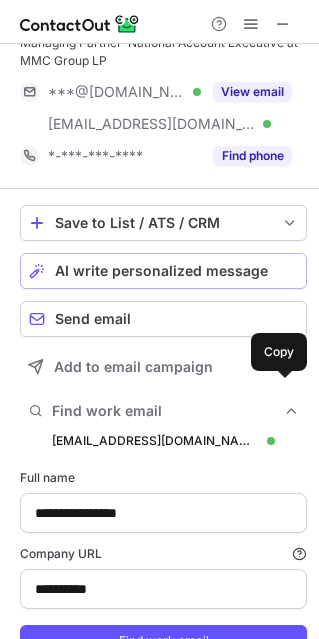scroll, scrollTop: 0, scrollLeft: 0, axis: both 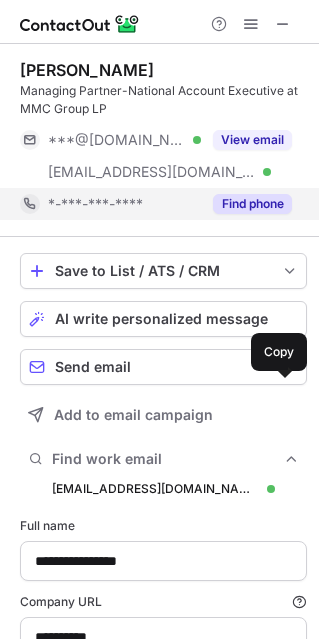 click on "Find phone" at bounding box center (252, 204) 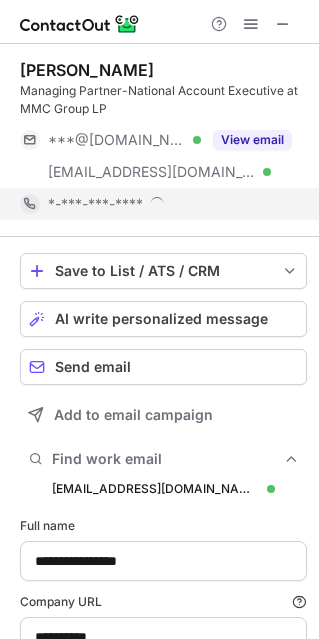 scroll, scrollTop: 9, scrollLeft: 10, axis: both 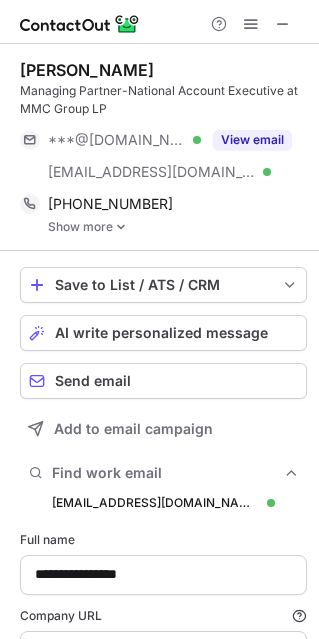 click at bounding box center (121, 227) 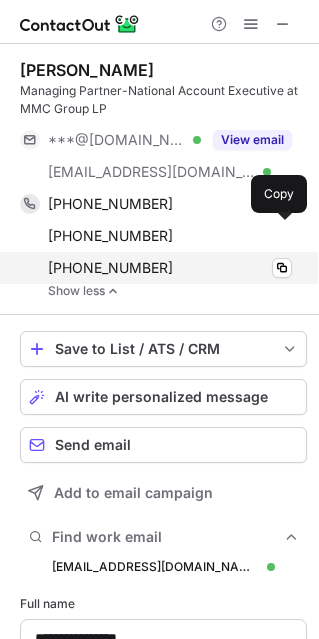 scroll, scrollTop: 9, scrollLeft: 10, axis: both 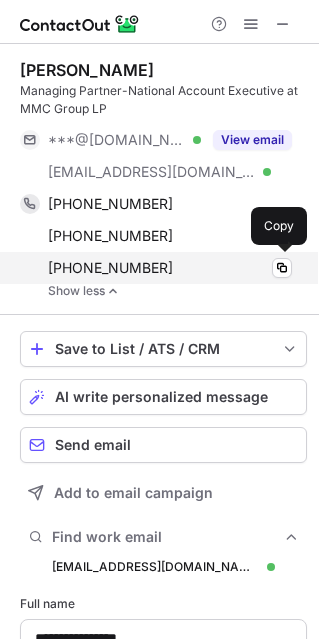 click on "+19727049827" at bounding box center [170, 268] 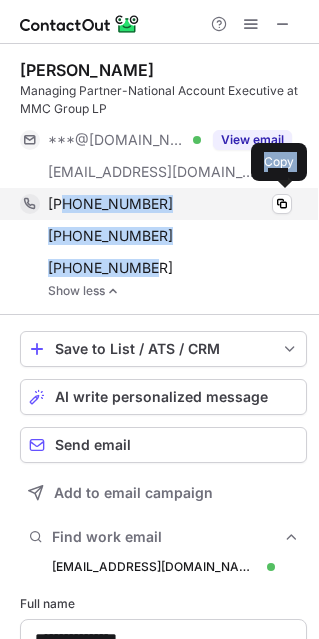 drag, startPoint x: 155, startPoint y: 272, endPoint x: 62, endPoint y: 210, distance: 111.77209 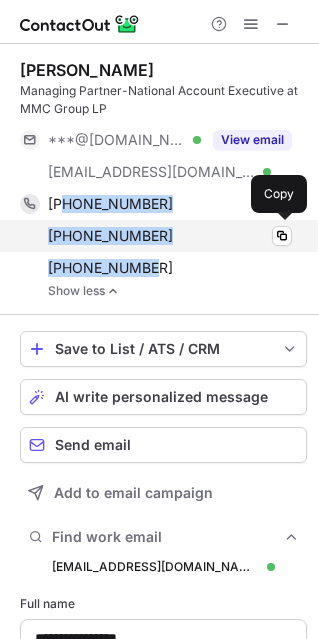 copy on "9722155257 Copy +12147255075 Copy +19727049827" 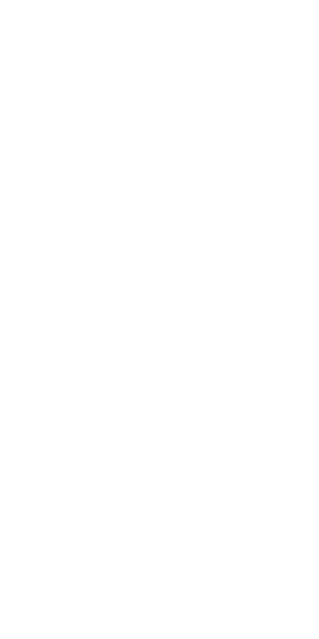 scroll, scrollTop: 0, scrollLeft: 0, axis: both 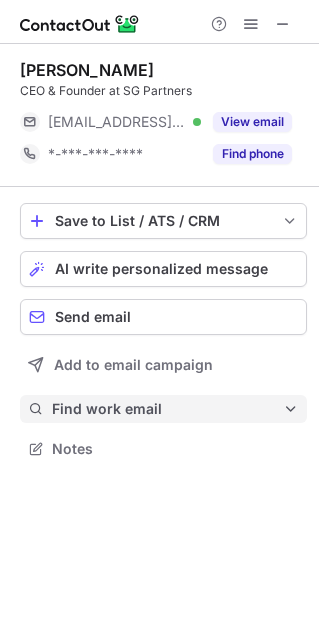 click on "Find work email" at bounding box center (167, 409) 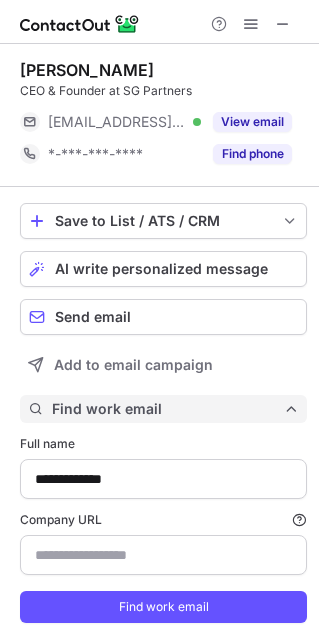 scroll, scrollTop: 10, scrollLeft: 10, axis: both 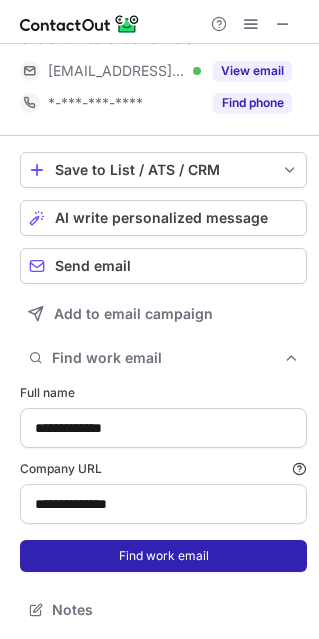 click on "Find work email" at bounding box center (163, 556) 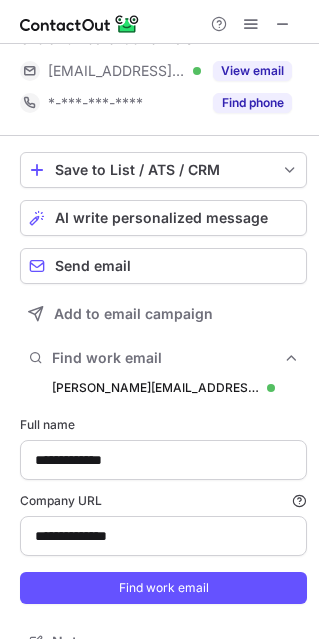 scroll, scrollTop: 10, scrollLeft: 10, axis: both 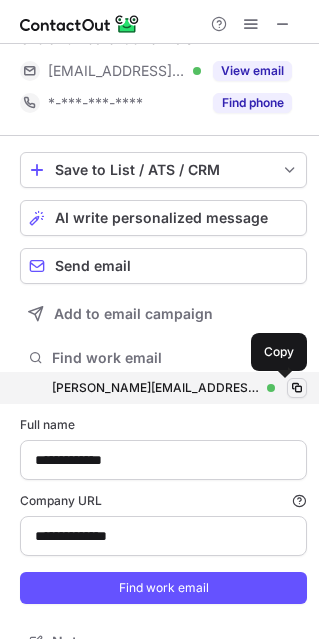 click at bounding box center (297, 388) 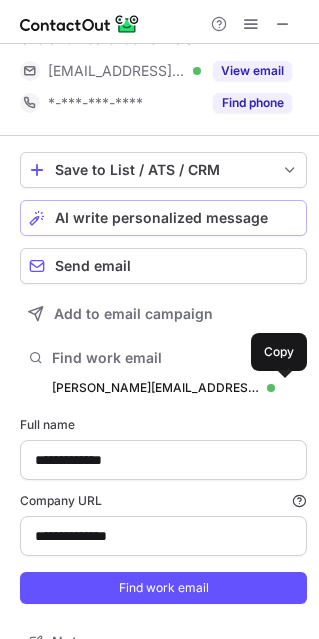 scroll, scrollTop: 0, scrollLeft: 0, axis: both 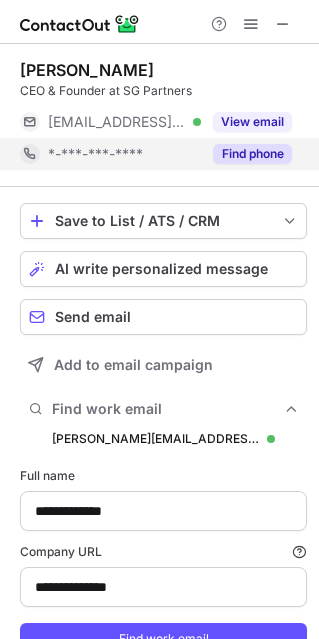 click on "Find phone" at bounding box center (252, 154) 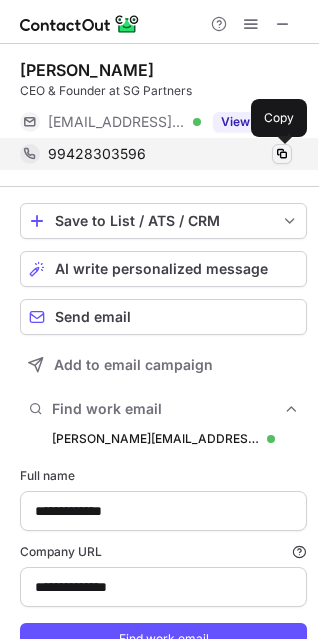 click at bounding box center (282, 154) 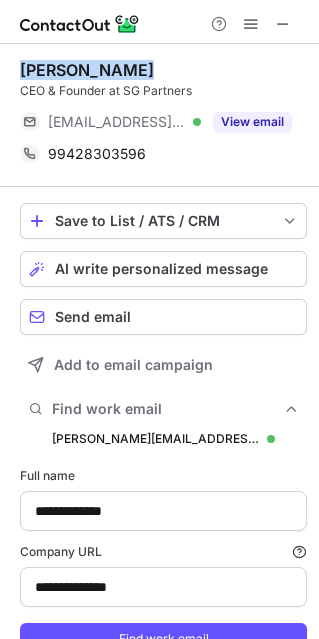 drag, startPoint x: 141, startPoint y: 63, endPoint x: 4, endPoint y: 62, distance: 137.00365 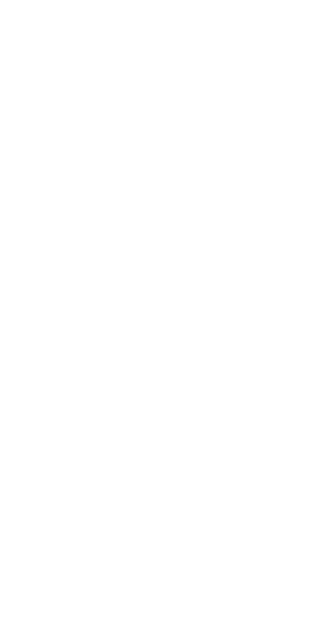 scroll, scrollTop: 0, scrollLeft: 0, axis: both 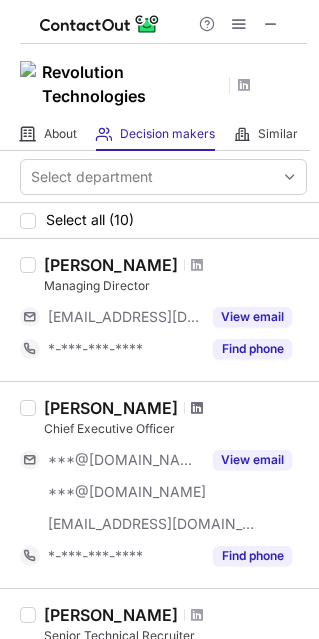 click at bounding box center (197, 408) 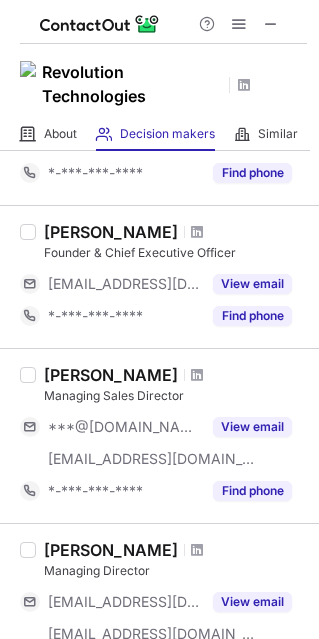 scroll, scrollTop: 1111, scrollLeft: 0, axis: vertical 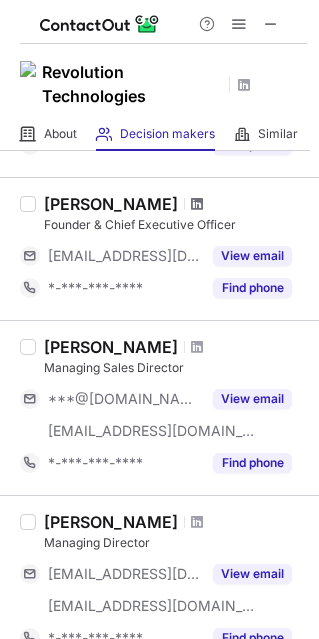 click at bounding box center (197, 204) 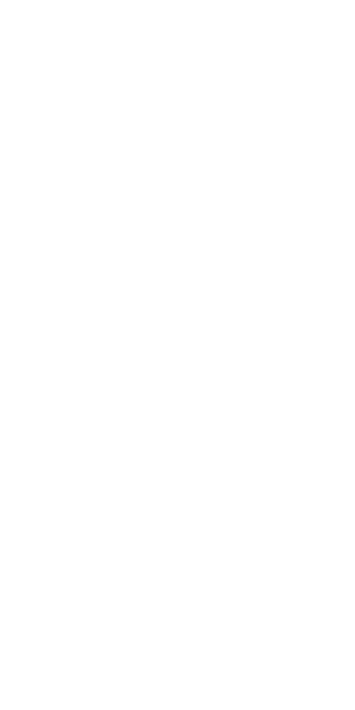 scroll, scrollTop: 0, scrollLeft: 0, axis: both 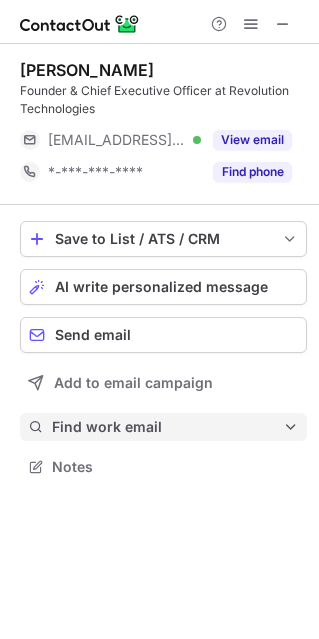 click on "Find work email" at bounding box center (167, 427) 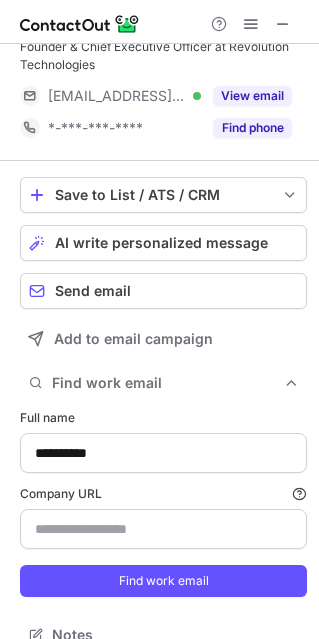 type on "**********" 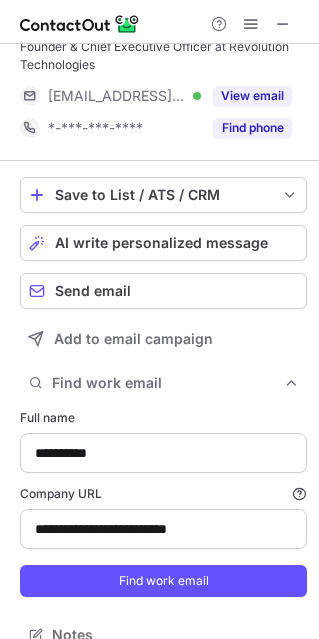 scroll, scrollTop: 68, scrollLeft: 0, axis: vertical 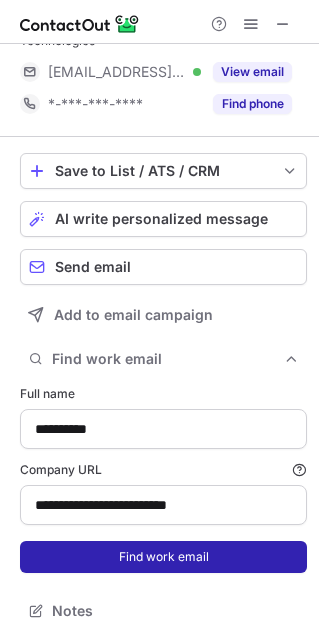 click on "Find work email" at bounding box center (163, 557) 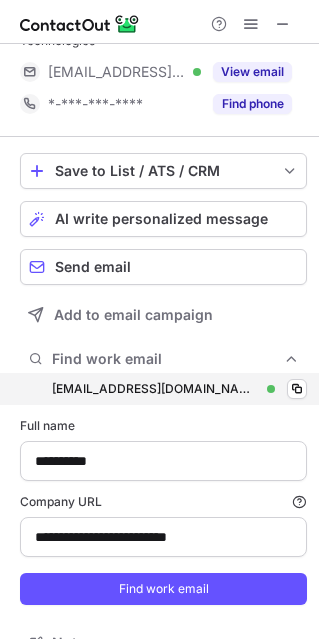 scroll, scrollTop: 10, scrollLeft: 10, axis: both 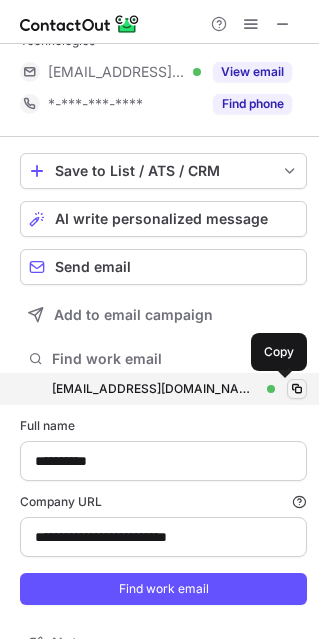 click at bounding box center (297, 389) 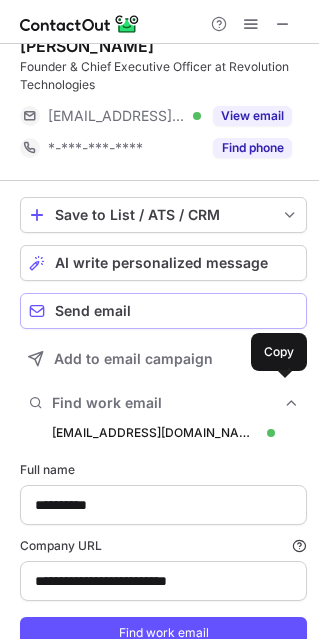 scroll, scrollTop: 0, scrollLeft: 0, axis: both 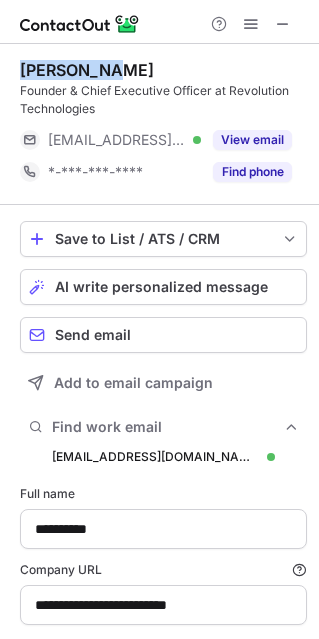 drag, startPoint x: 127, startPoint y: 58, endPoint x: 22, endPoint y: 56, distance: 105.01904 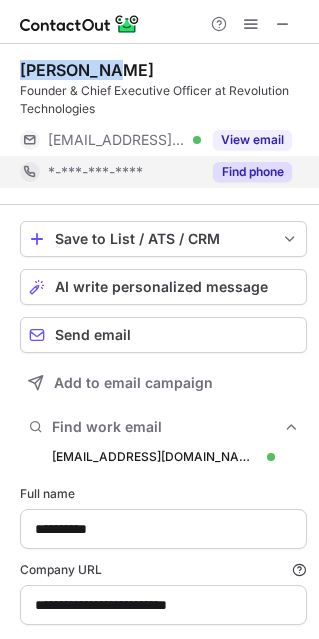 click on "Find phone" at bounding box center [252, 172] 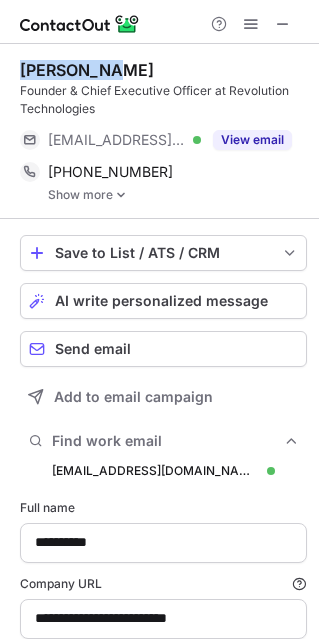 scroll, scrollTop: 9, scrollLeft: 10, axis: both 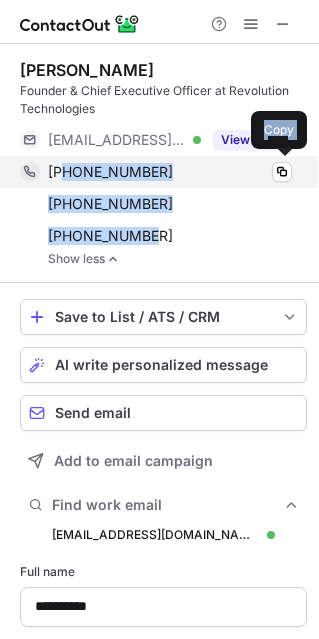 drag, startPoint x: 160, startPoint y: 232, endPoint x: 61, endPoint y: 178, distance: 112.76968 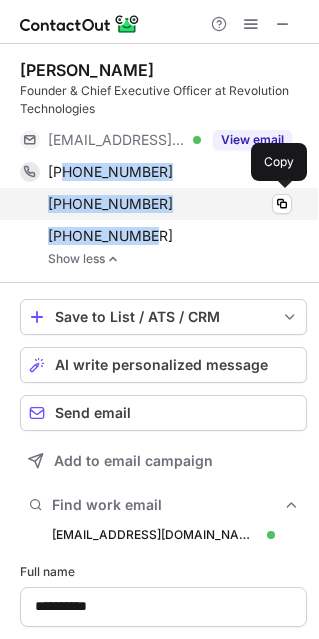 copy on "5613449061 Copy +13216104029 Copy +13216672082" 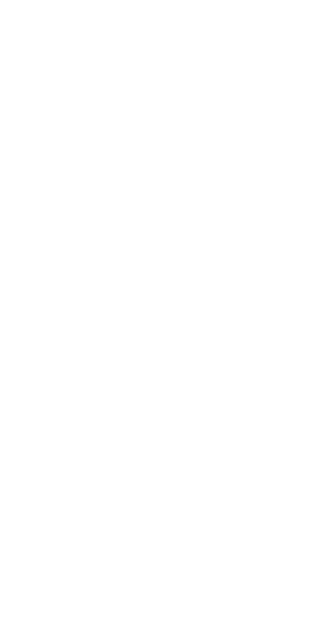 scroll, scrollTop: 0, scrollLeft: 0, axis: both 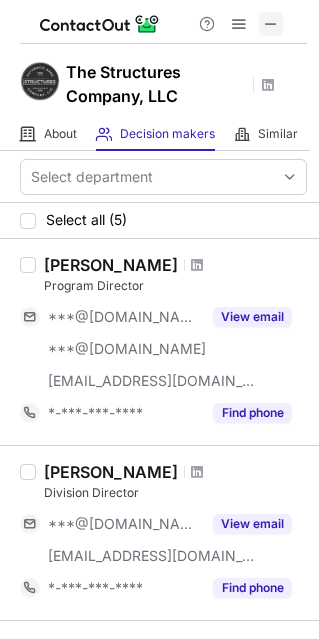 click at bounding box center [271, 24] 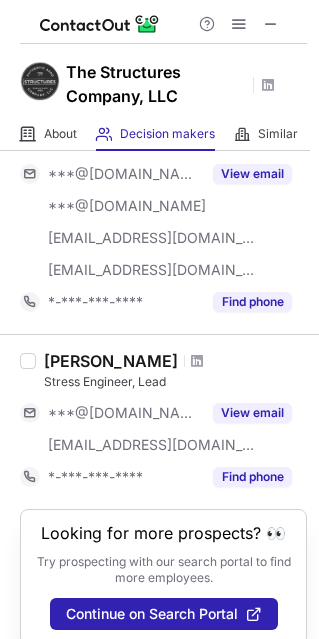 scroll, scrollTop: 719, scrollLeft: 0, axis: vertical 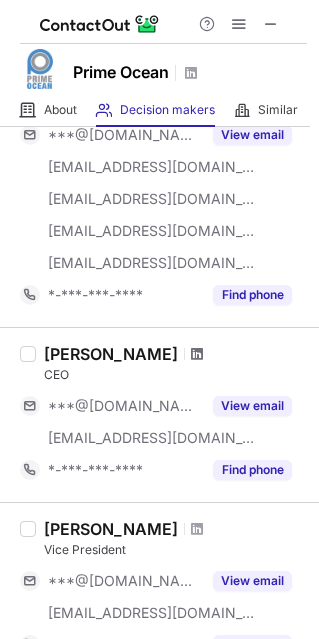 click at bounding box center (197, 354) 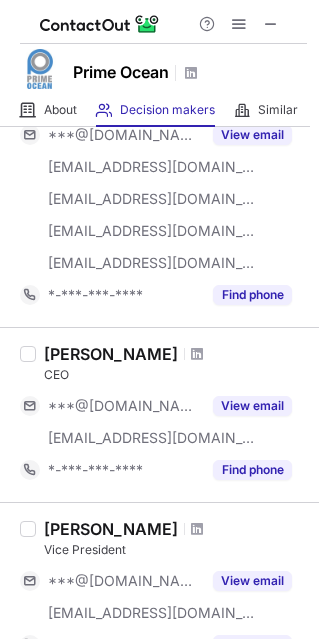 scroll, scrollTop: 0, scrollLeft: 0, axis: both 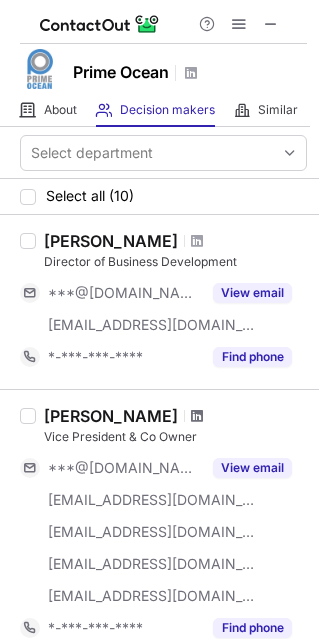 click at bounding box center (197, 416) 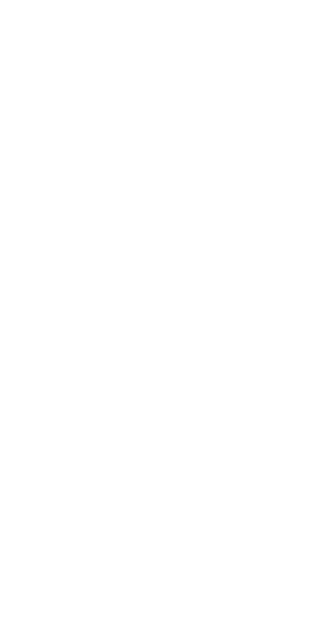 scroll, scrollTop: 0, scrollLeft: 0, axis: both 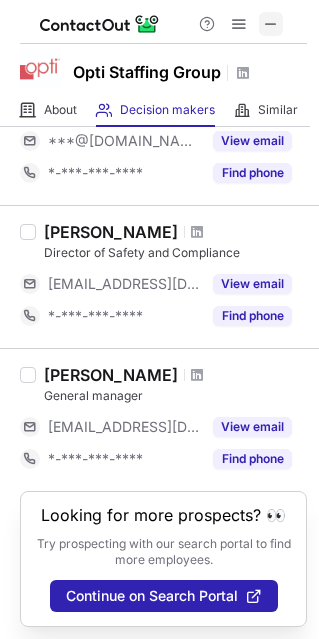 click at bounding box center (271, 24) 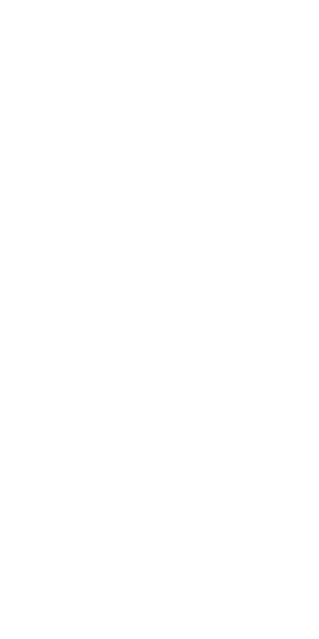 scroll, scrollTop: 0, scrollLeft: 0, axis: both 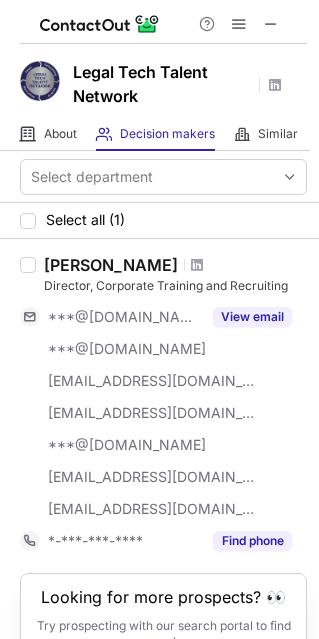 click at bounding box center [163, 22] 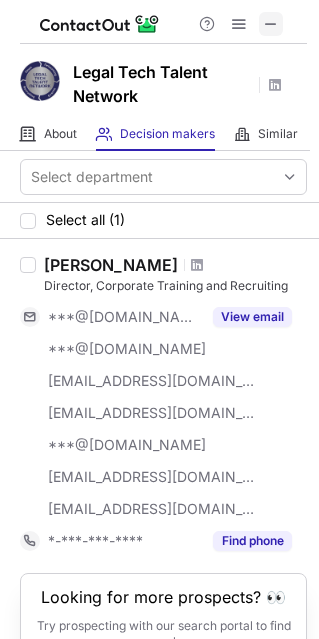 click at bounding box center (271, 24) 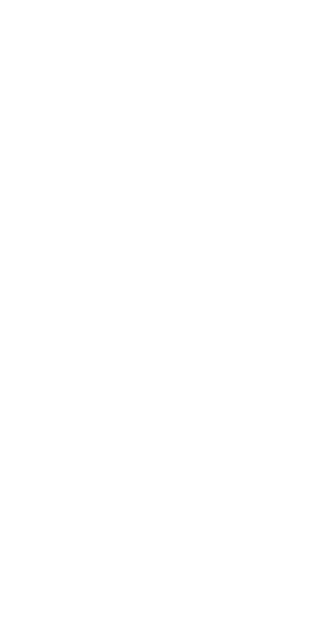 scroll, scrollTop: 0, scrollLeft: 0, axis: both 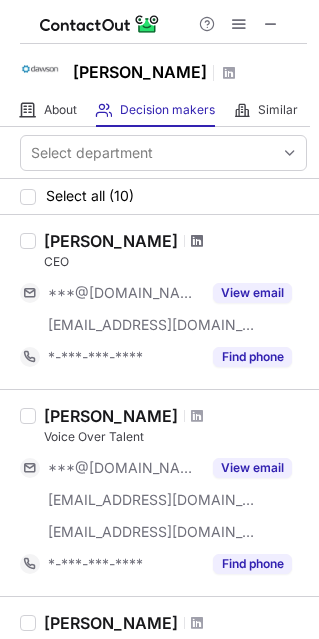 click at bounding box center [197, 241] 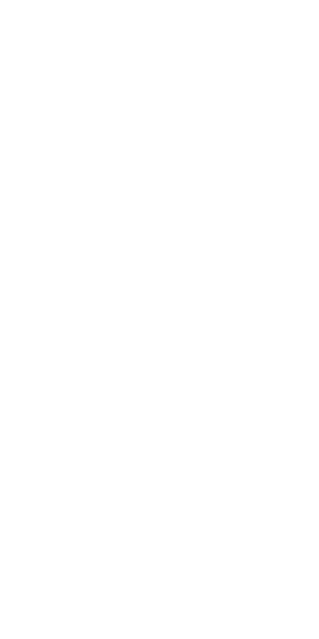 scroll, scrollTop: 0, scrollLeft: 0, axis: both 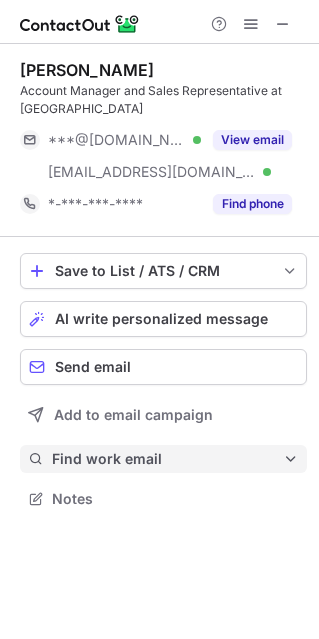 click on "Find work email" at bounding box center (167, 459) 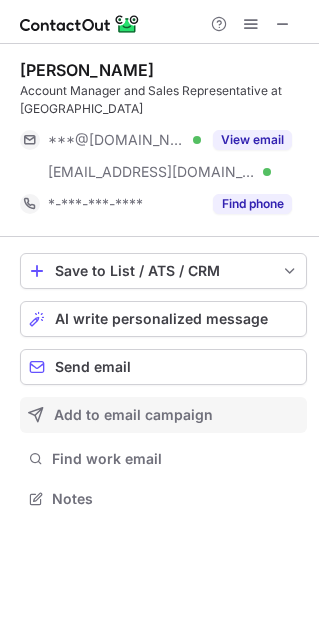 scroll, scrollTop: 10, scrollLeft: 10, axis: both 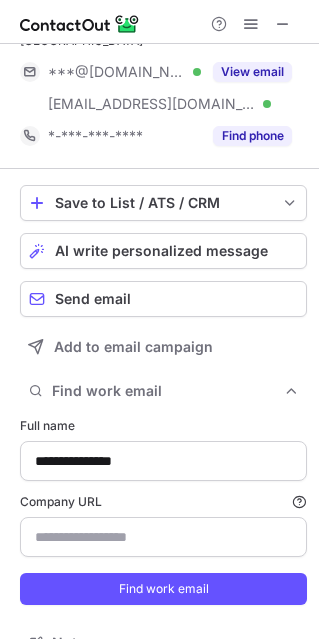type on "********" 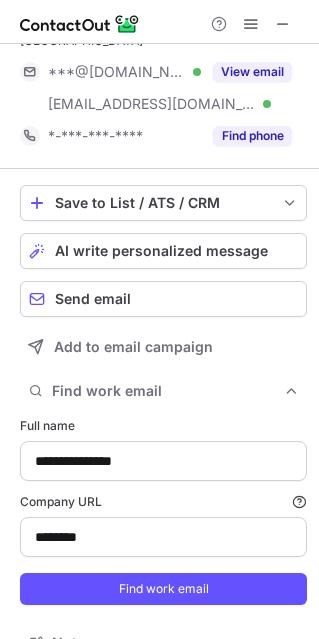 scroll, scrollTop: 100, scrollLeft: 0, axis: vertical 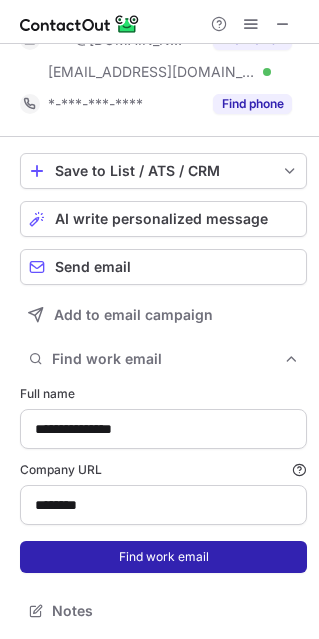 click on "Find work email" at bounding box center (163, 557) 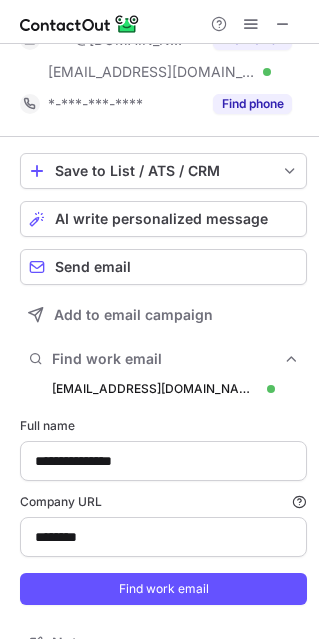 scroll, scrollTop: 10, scrollLeft: 10, axis: both 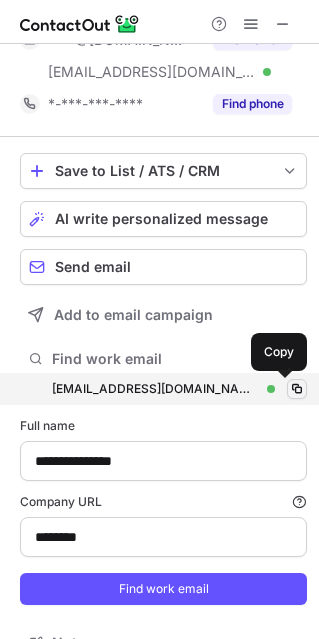 click at bounding box center [297, 389] 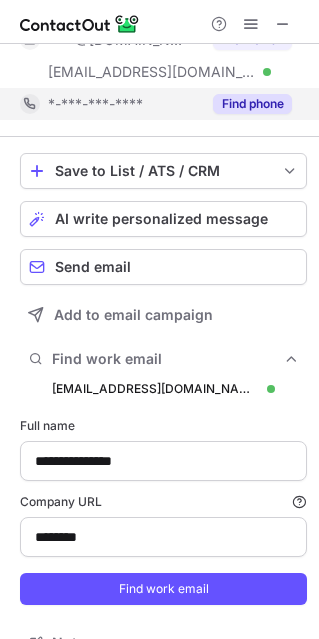 click on "Find phone" at bounding box center (252, 104) 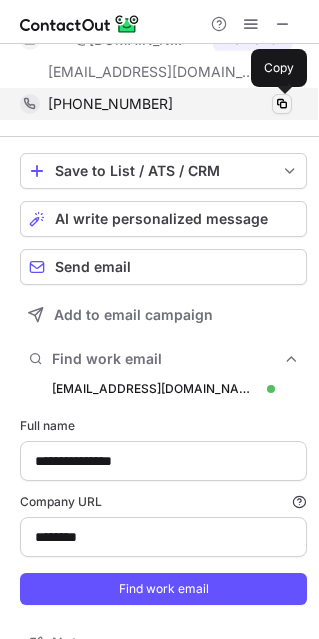 click at bounding box center [282, 104] 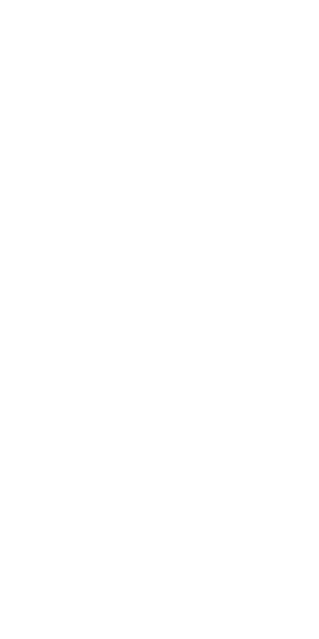 scroll, scrollTop: 0, scrollLeft: 0, axis: both 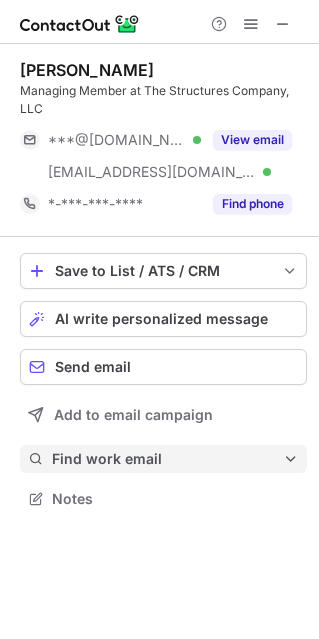 click on "Find work email" at bounding box center (167, 459) 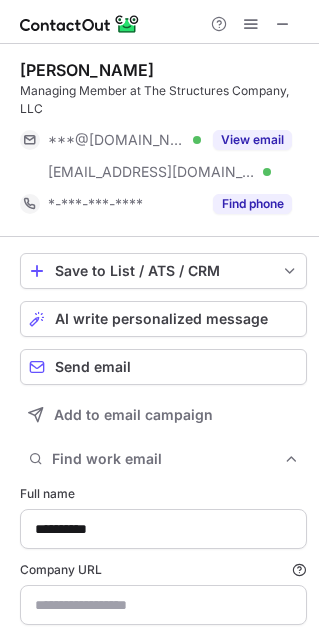 scroll, scrollTop: 100, scrollLeft: 0, axis: vertical 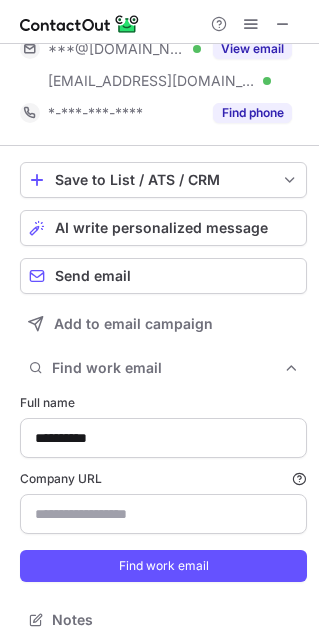 type on "**********" 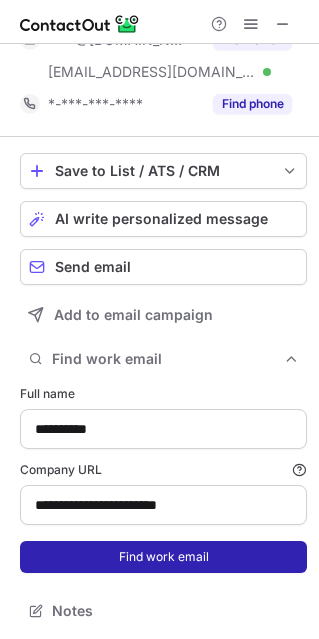 click on "Find work email" at bounding box center [163, 557] 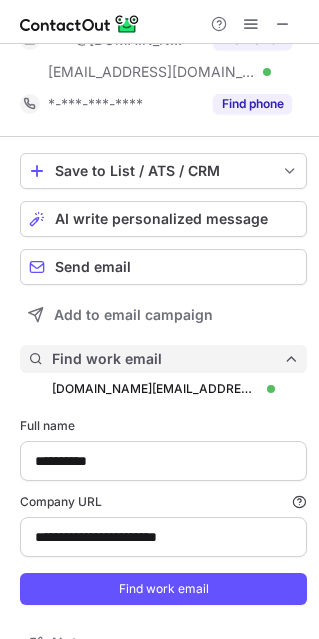 scroll, scrollTop: 10, scrollLeft: 10, axis: both 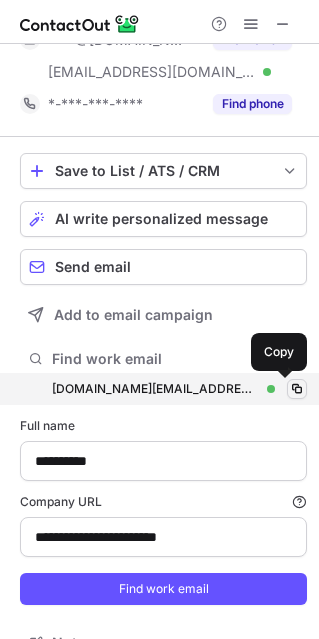 click at bounding box center [297, 389] 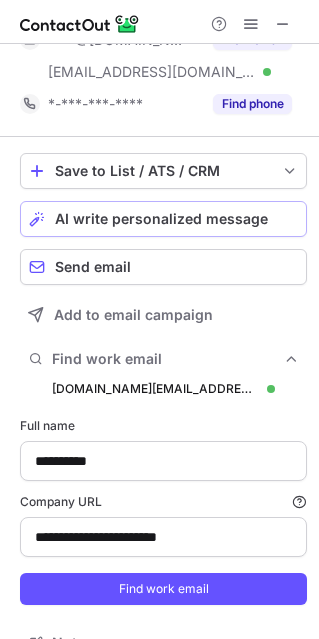 scroll, scrollTop: 0, scrollLeft: 0, axis: both 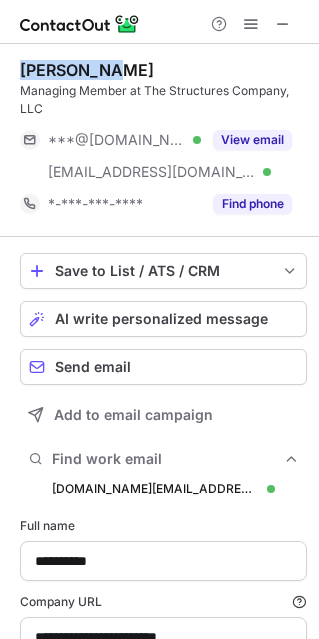 drag, startPoint x: 118, startPoint y: 69, endPoint x: 25, endPoint y: 62, distance: 93.26307 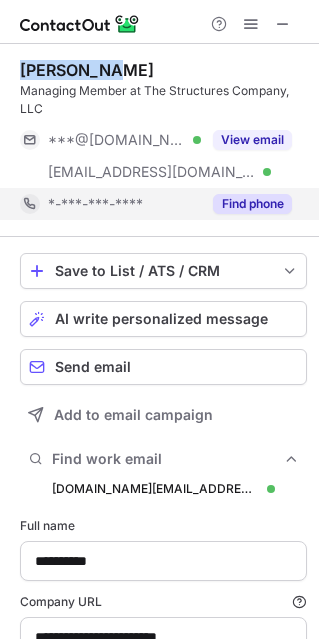 click on "Find phone" at bounding box center [252, 204] 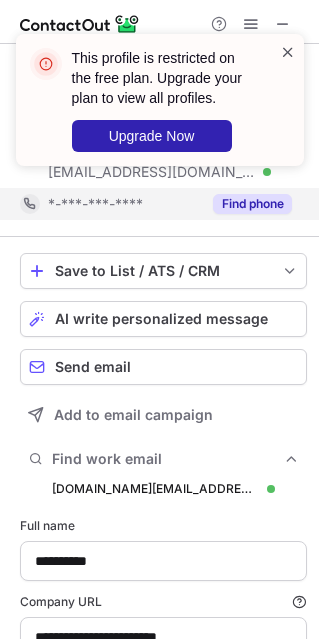 click at bounding box center [288, 52] 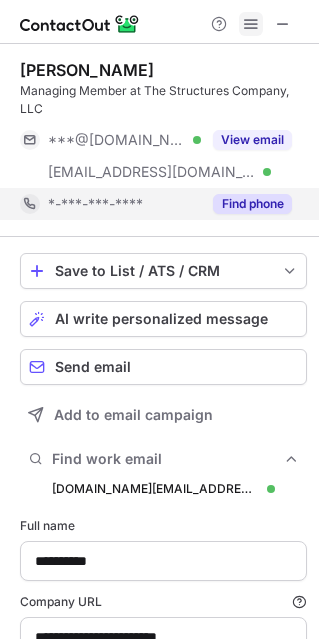 click at bounding box center [251, 24] 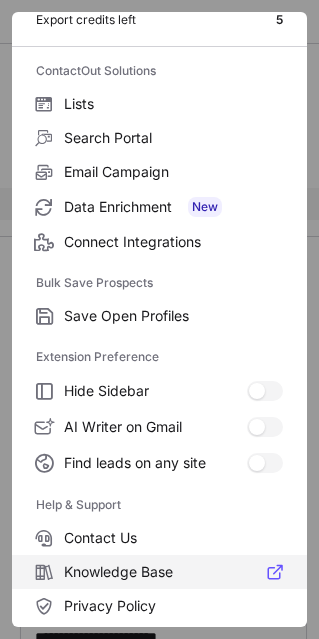 scroll, scrollTop: 192, scrollLeft: 0, axis: vertical 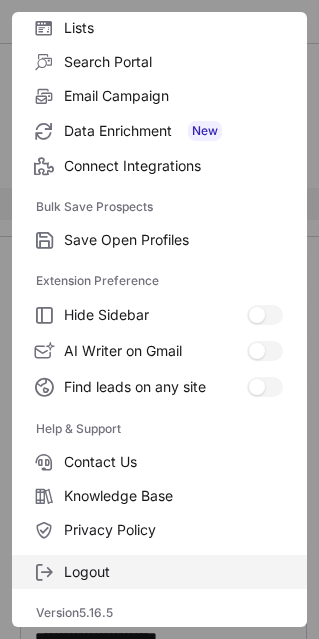 click on "Logout" at bounding box center [173, 572] 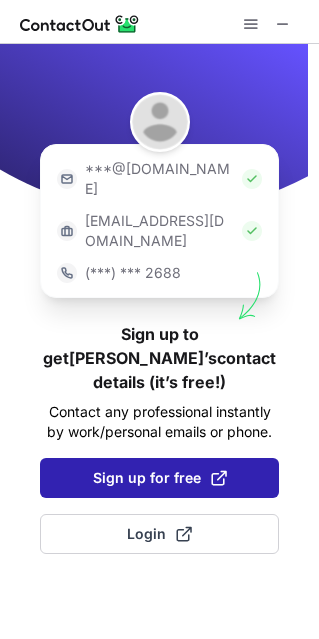 click on "Sign up for free" at bounding box center (159, 478) 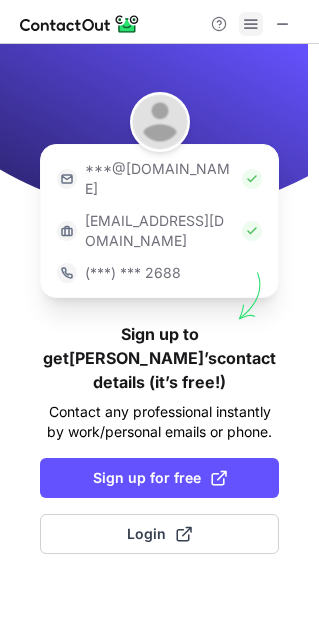 click at bounding box center [251, 24] 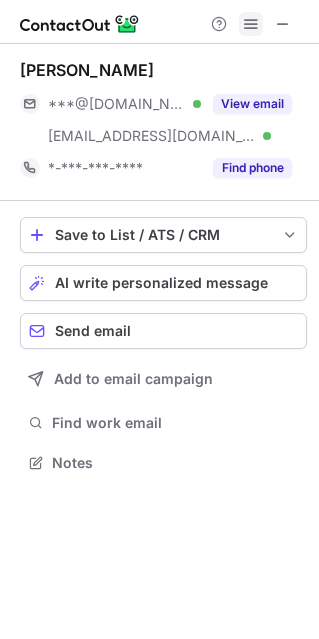 scroll, scrollTop: 10, scrollLeft: 9, axis: both 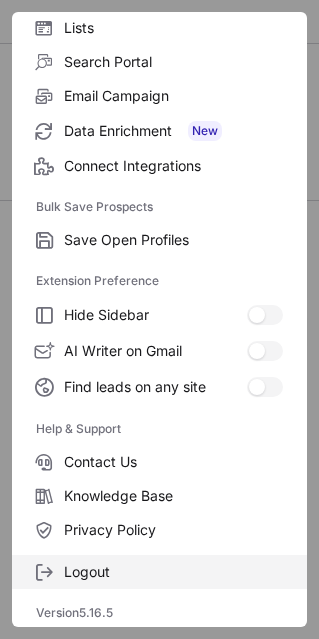 click on "Logout" at bounding box center (173, 572) 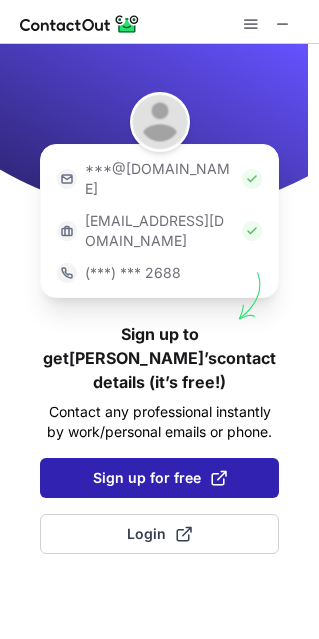 click on "Sign up for free" at bounding box center [160, 478] 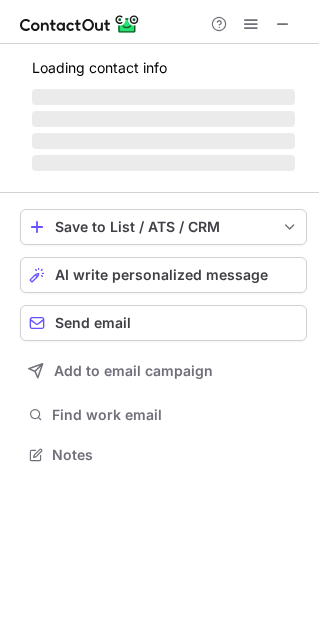 scroll, scrollTop: 4, scrollLeft: 9, axis: both 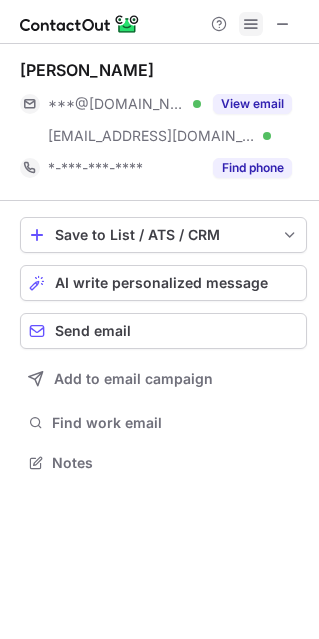 click at bounding box center (251, 24) 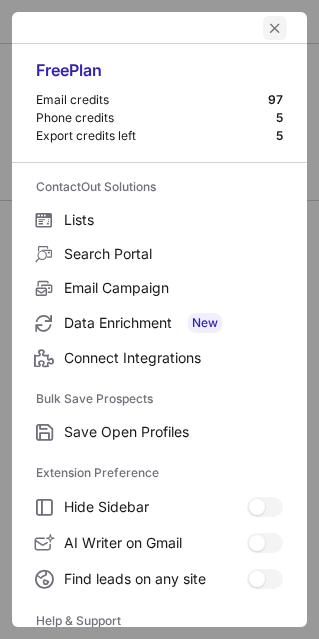 click at bounding box center [275, 28] 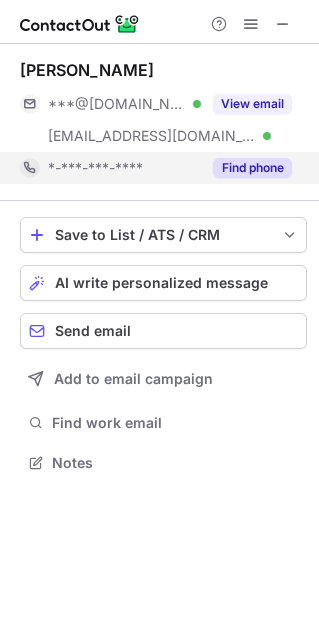 click on "Find phone" at bounding box center [252, 168] 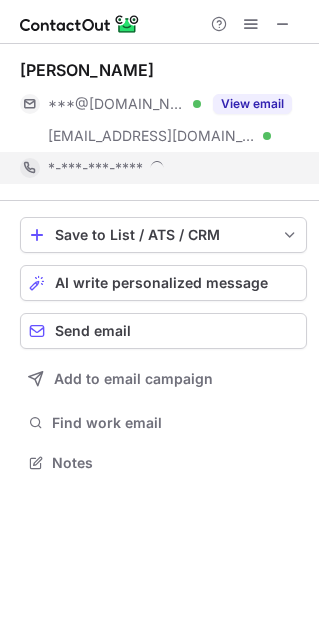 scroll, scrollTop: 9, scrollLeft: 9, axis: both 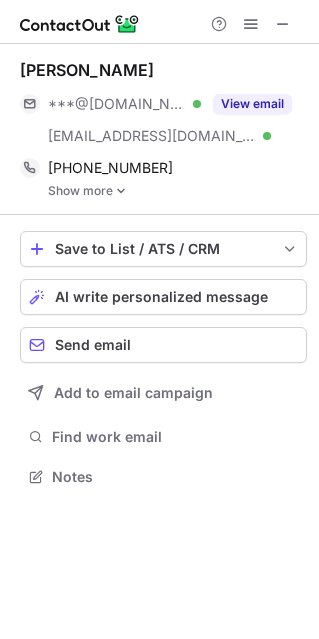 click at bounding box center (121, 191) 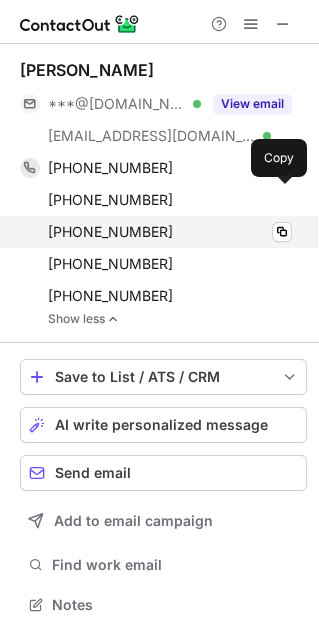 scroll, scrollTop: 9, scrollLeft: 9, axis: both 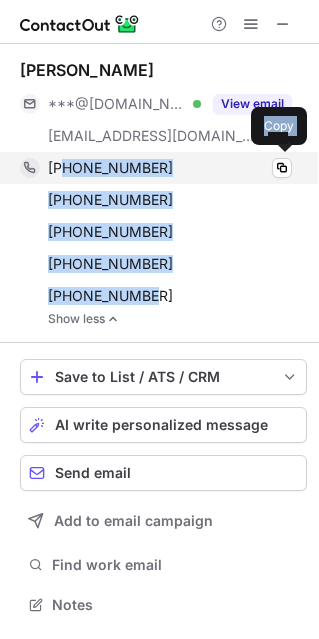 drag, startPoint x: 160, startPoint y: 298, endPoint x: 62, endPoint y: 175, distance: 157.26729 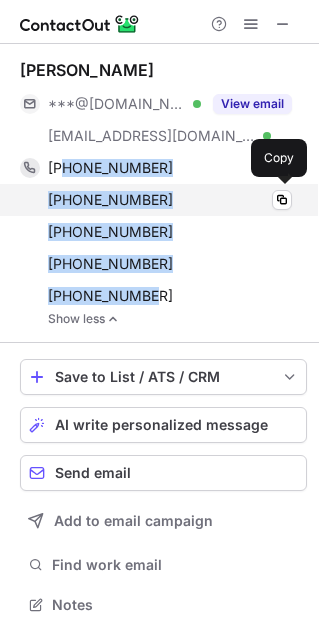 copy on "4692123151 Copy +19728372464 Copy +19726780810 Copy +12087473151 Copy +19728372465" 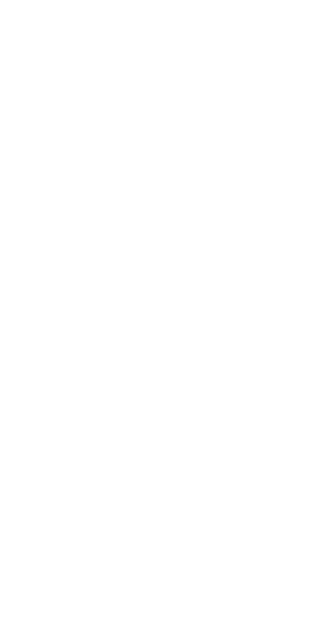 scroll, scrollTop: 0, scrollLeft: 0, axis: both 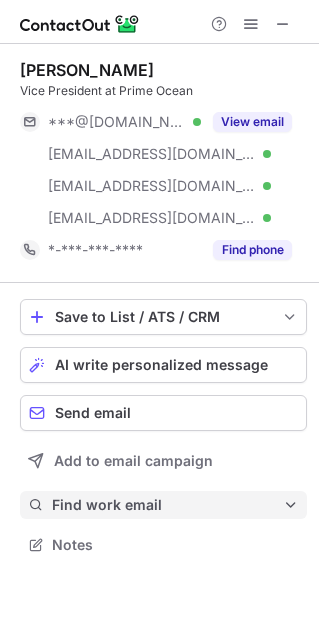 click on "Find work email" at bounding box center (167, 505) 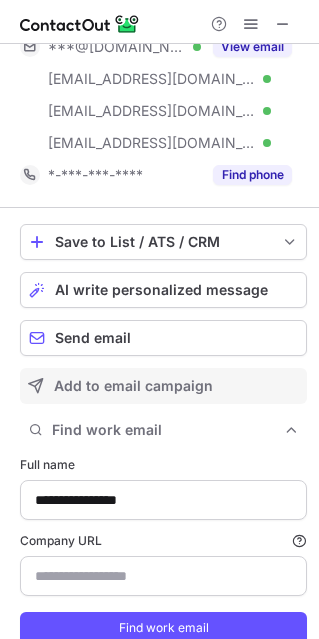 type on "**********" 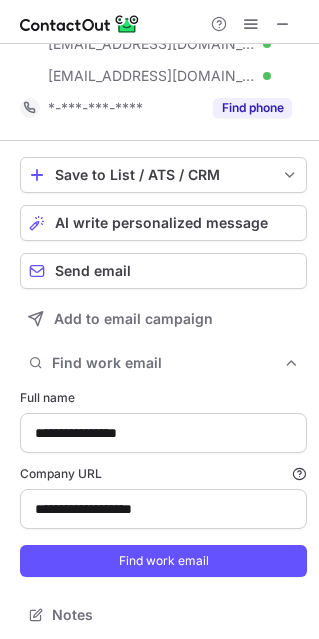 scroll, scrollTop: 146, scrollLeft: 0, axis: vertical 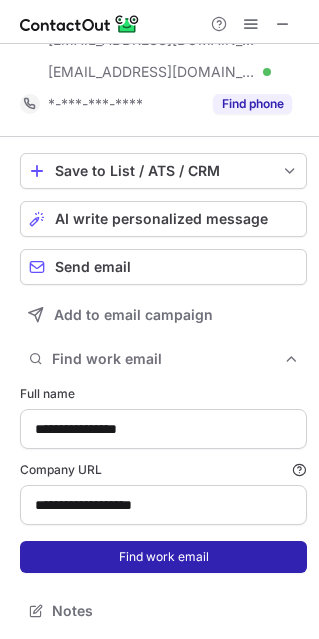 click on "Find work email" at bounding box center [163, 557] 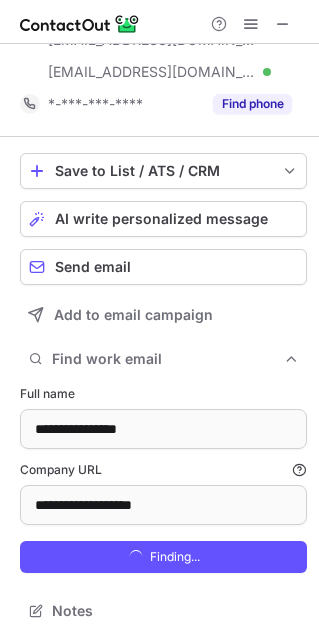 scroll, scrollTop: 10, scrollLeft: 10, axis: both 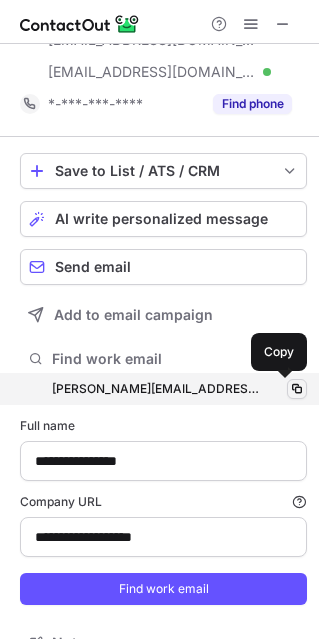 click at bounding box center (297, 389) 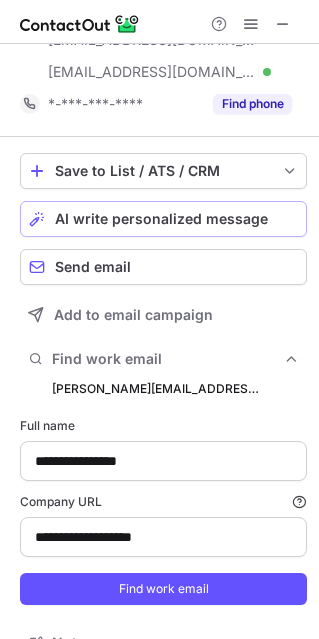 scroll, scrollTop: 0, scrollLeft: 0, axis: both 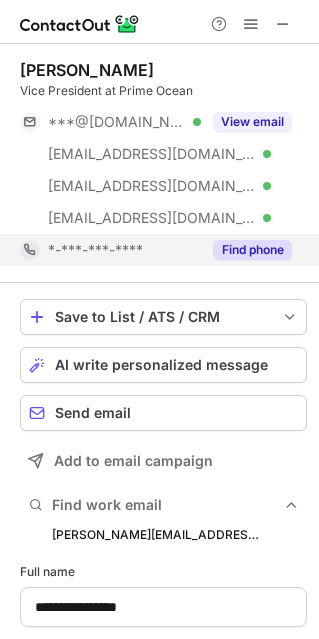 click on "Find phone" at bounding box center [252, 250] 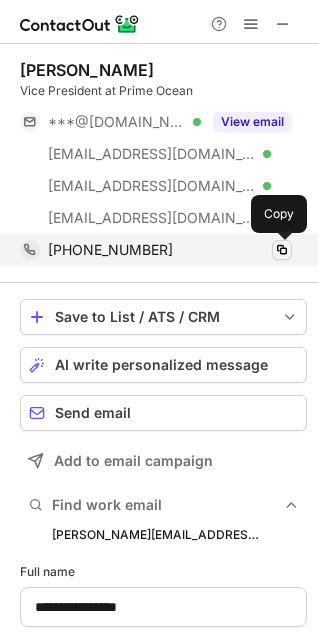 click at bounding box center [282, 250] 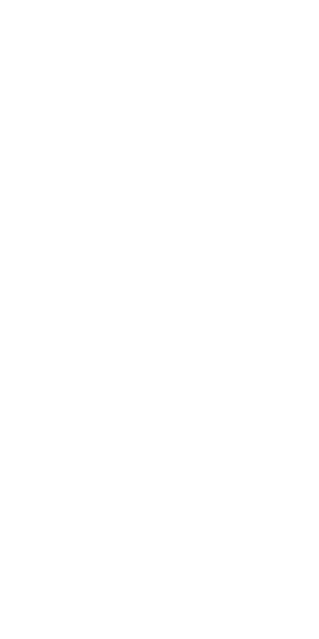 scroll, scrollTop: 0, scrollLeft: 0, axis: both 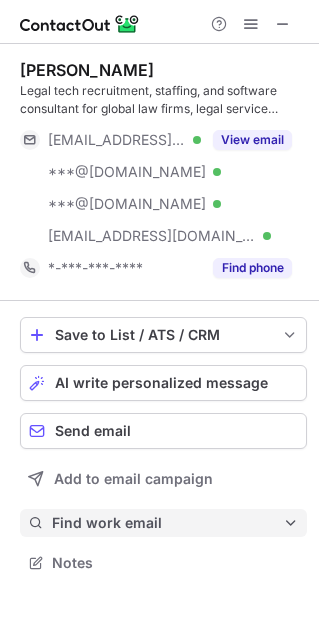 click on "Find work email" at bounding box center (167, 523) 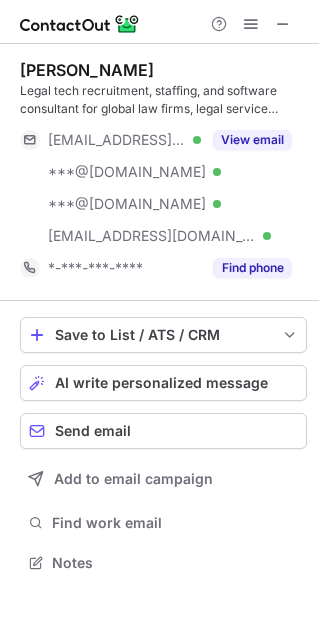 scroll, scrollTop: 10, scrollLeft: 10, axis: both 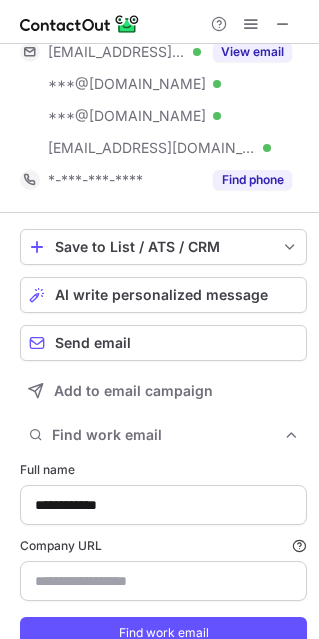 type on "**********" 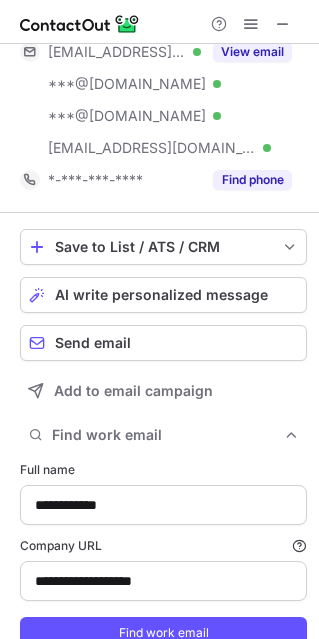 scroll, scrollTop: 165, scrollLeft: 0, axis: vertical 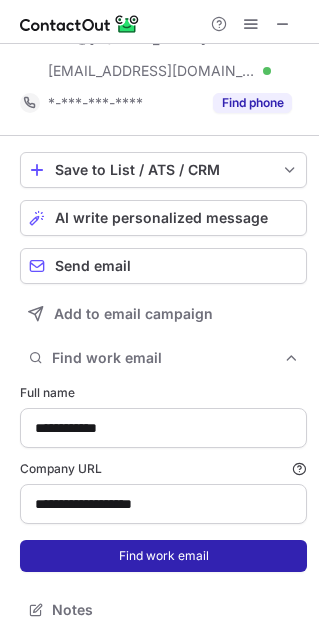 click on "Find work email" at bounding box center [163, 556] 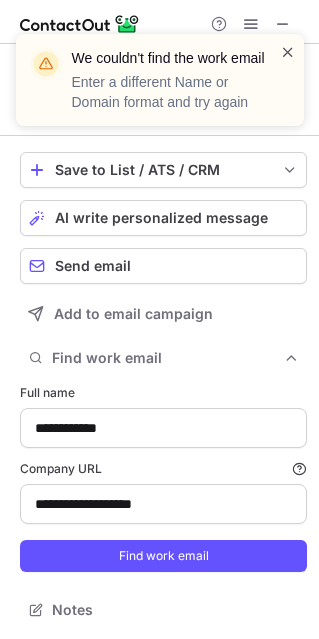click at bounding box center (288, 52) 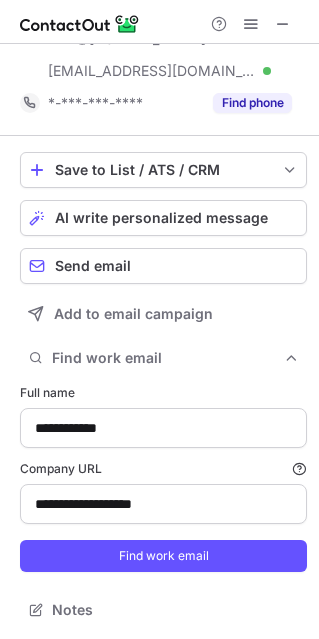 click at bounding box center (283, 24) 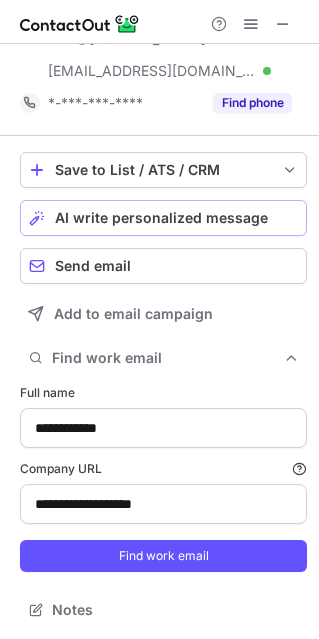 scroll, scrollTop: 0, scrollLeft: 0, axis: both 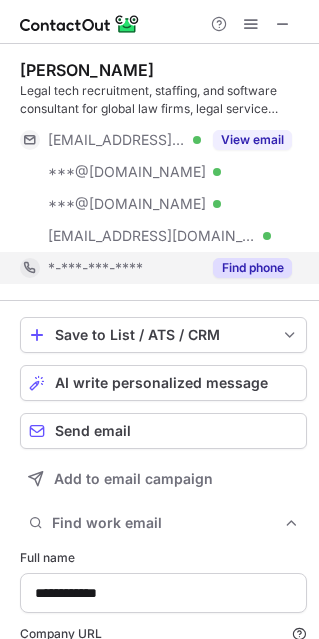 click on "Find phone" at bounding box center (252, 268) 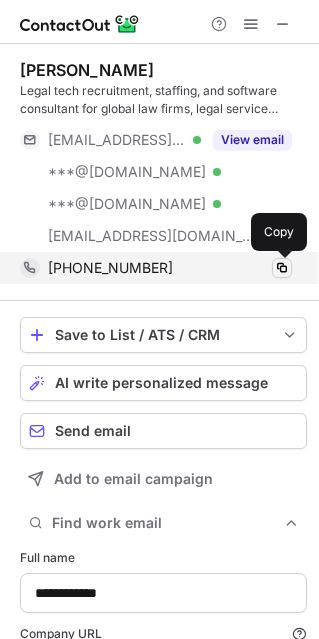 click at bounding box center (282, 268) 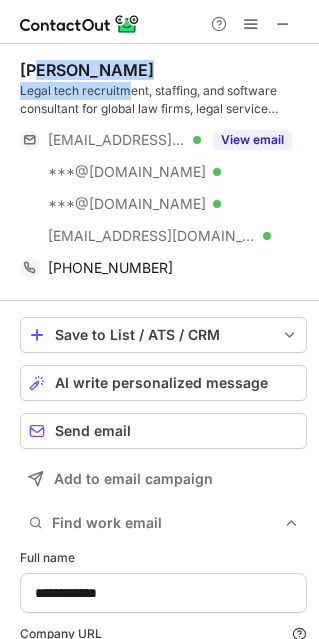 drag, startPoint x: 132, startPoint y: 80, endPoint x: 41, endPoint y: 72, distance: 91.350975 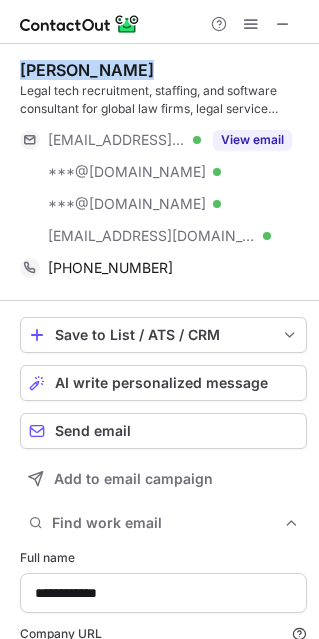 drag, startPoint x: 163, startPoint y: 60, endPoint x: 30, endPoint y: 63, distance: 133.03383 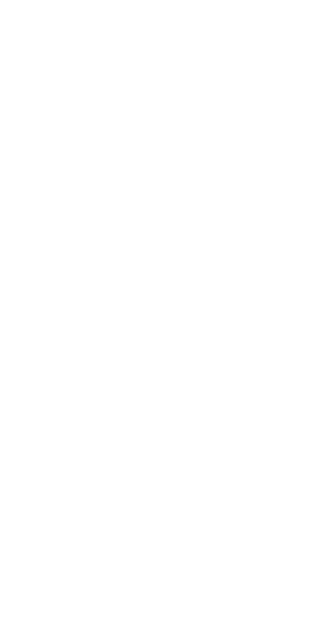 scroll, scrollTop: 0, scrollLeft: 0, axis: both 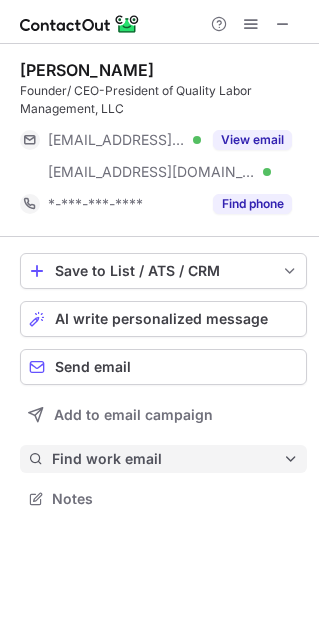 click on "Find work email" at bounding box center (167, 459) 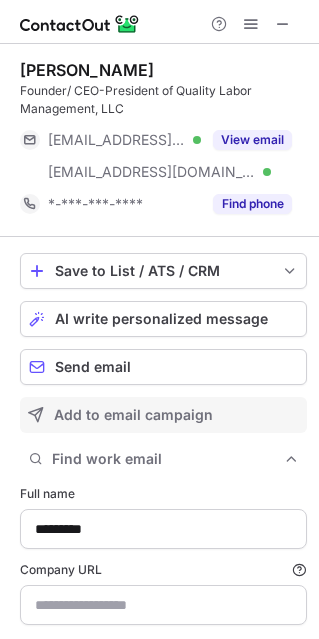scroll, scrollTop: 10, scrollLeft: 10, axis: both 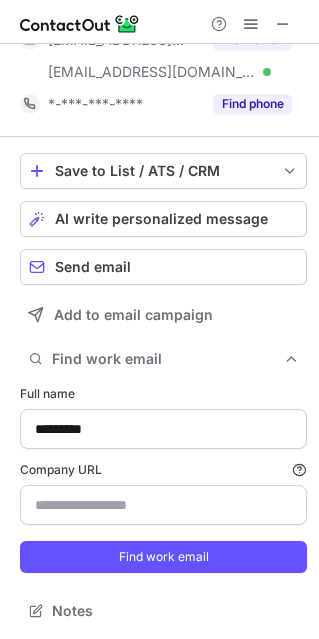 type on "*********" 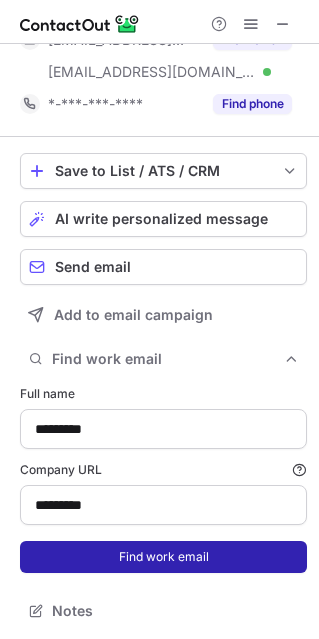 click on "Find work email" at bounding box center (163, 557) 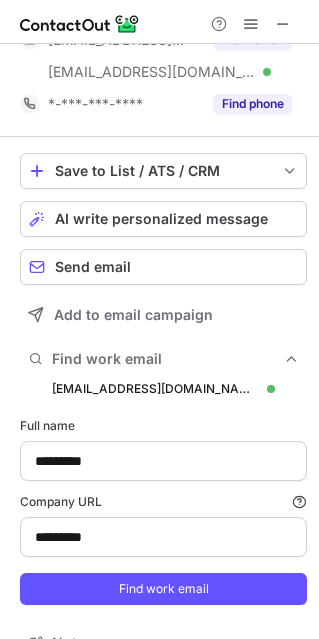 scroll, scrollTop: 10, scrollLeft: 10, axis: both 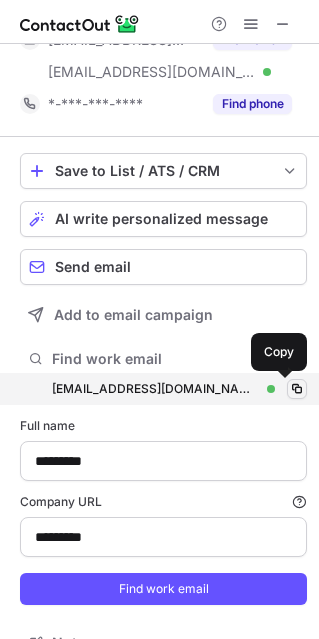 click at bounding box center (297, 389) 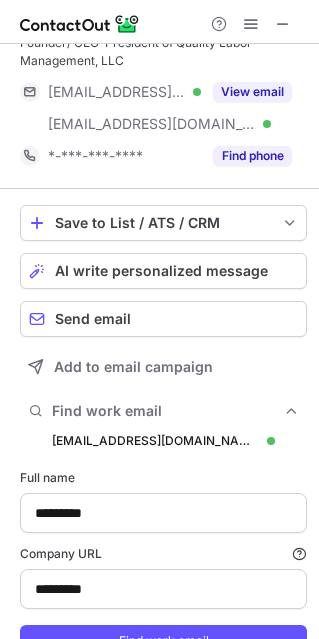 scroll, scrollTop: 0, scrollLeft: 0, axis: both 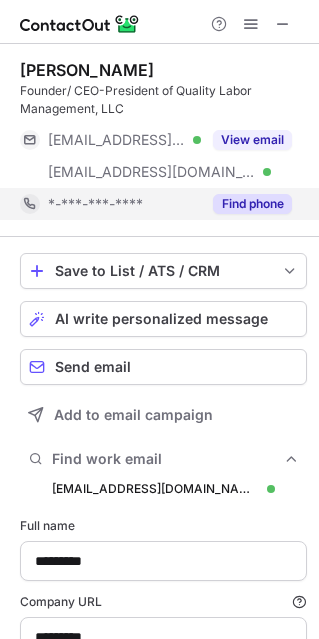 click on "Find phone" at bounding box center [252, 204] 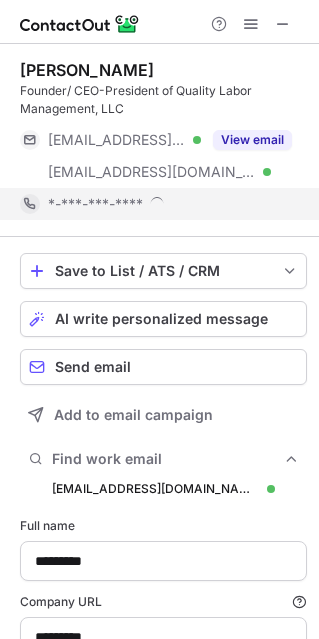 scroll, scrollTop: 9, scrollLeft: 10, axis: both 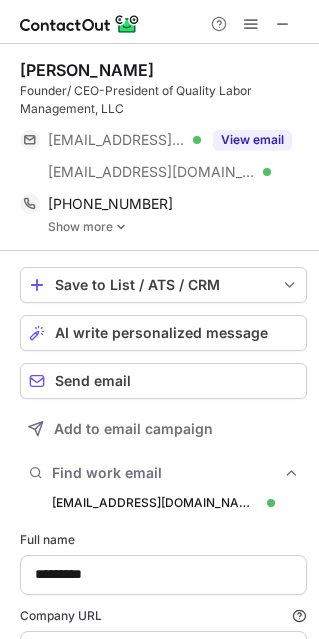 click at bounding box center (121, 227) 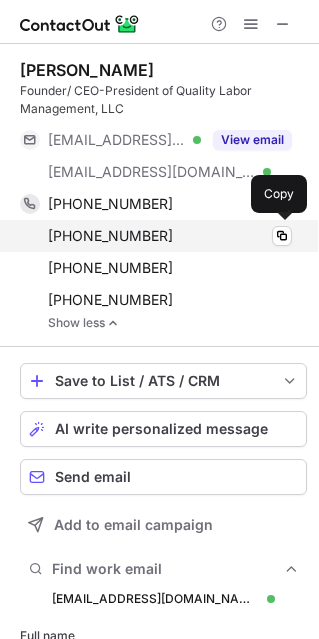 scroll, scrollTop: 9, scrollLeft: 10, axis: both 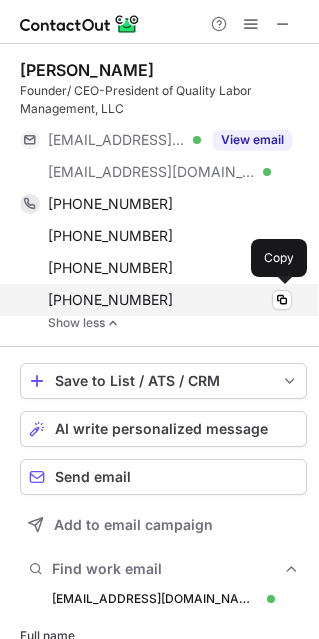 click on "+14073331583" at bounding box center (170, 300) 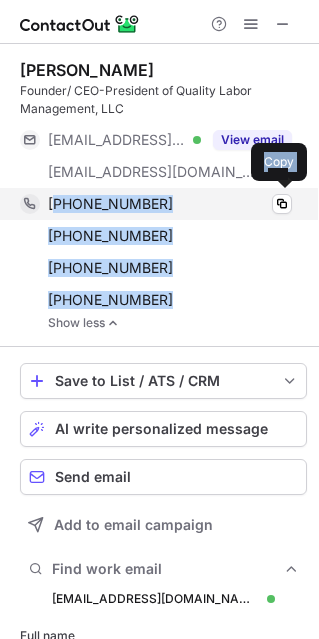 drag, startPoint x: 157, startPoint y: 301, endPoint x: 69, endPoint y: 215, distance: 123.04471 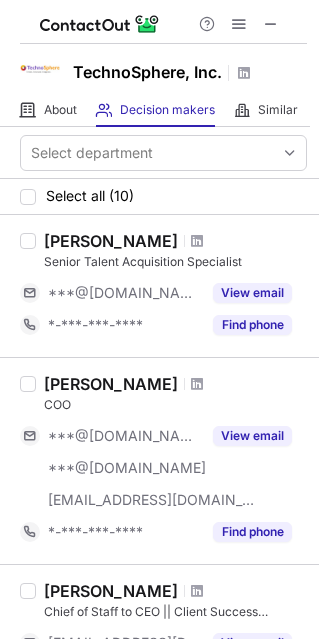 scroll, scrollTop: 0, scrollLeft: 0, axis: both 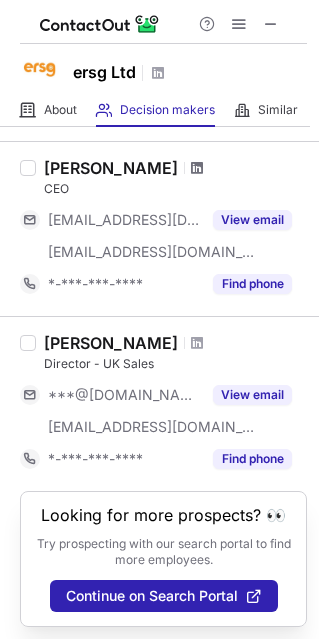 click at bounding box center [197, 168] 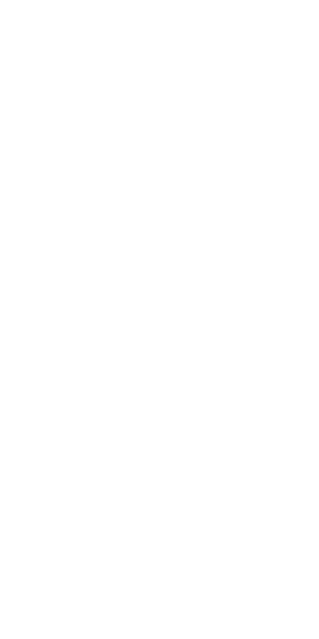 scroll, scrollTop: 0, scrollLeft: 0, axis: both 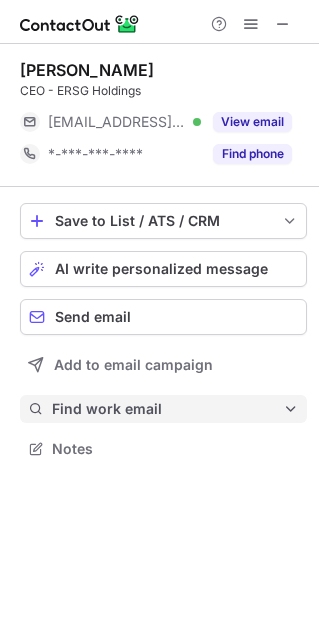 click on "Find work email" at bounding box center [167, 409] 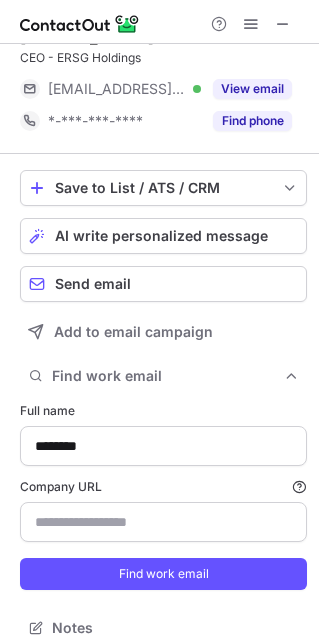 scroll, scrollTop: 51, scrollLeft: 0, axis: vertical 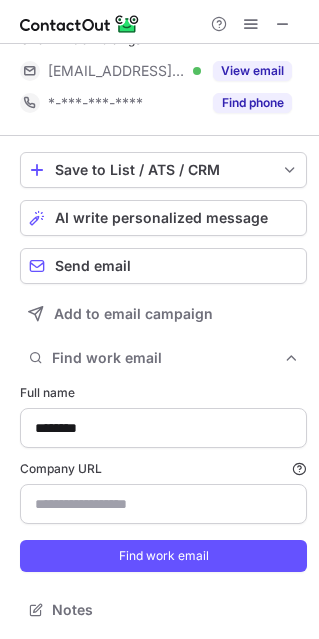 type on "**********" 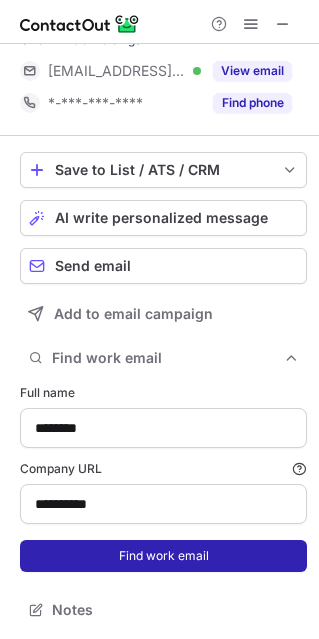 click on "Find work email" at bounding box center [163, 556] 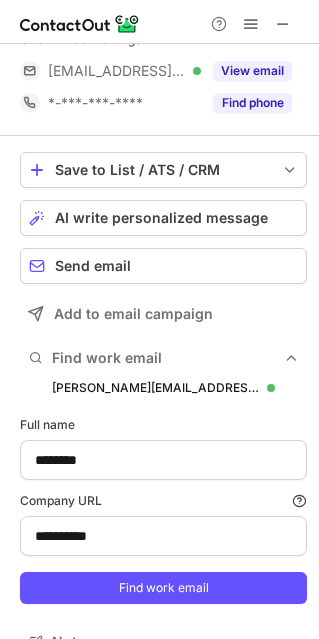 scroll, scrollTop: 10, scrollLeft: 10, axis: both 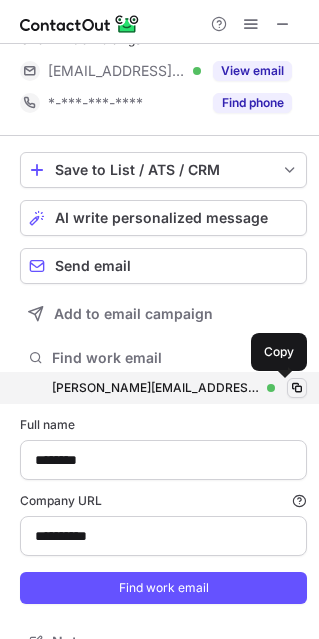 click at bounding box center (297, 388) 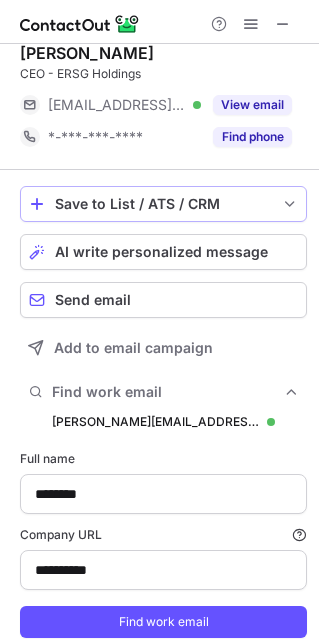 scroll, scrollTop: 0, scrollLeft: 0, axis: both 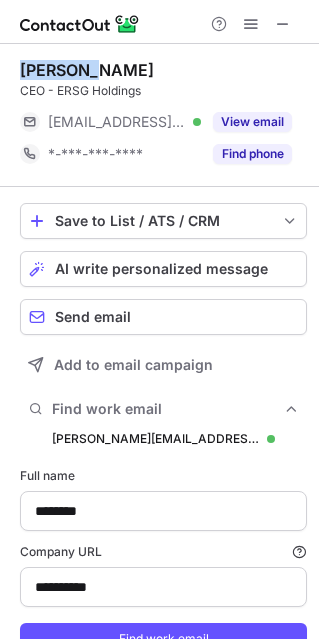 drag, startPoint x: 112, startPoint y: 64, endPoint x: 22, endPoint y: 63, distance: 90.005554 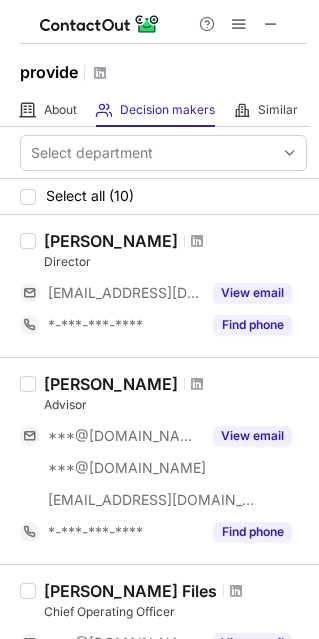 scroll, scrollTop: 0, scrollLeft: 0, axis: both 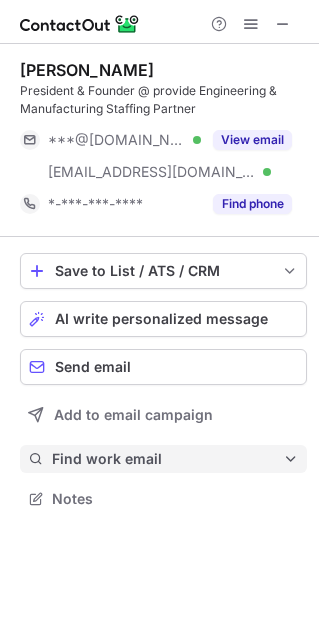 click on "Find work email" at bounding box center [167, 459] 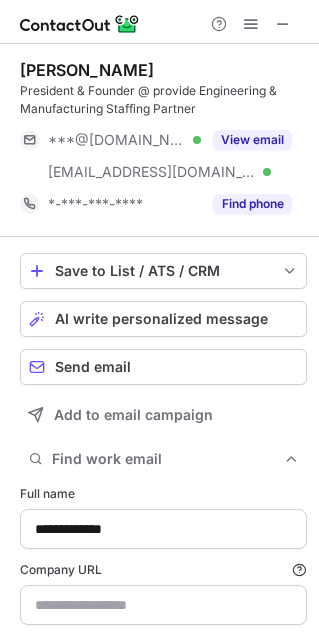 type on "**********" 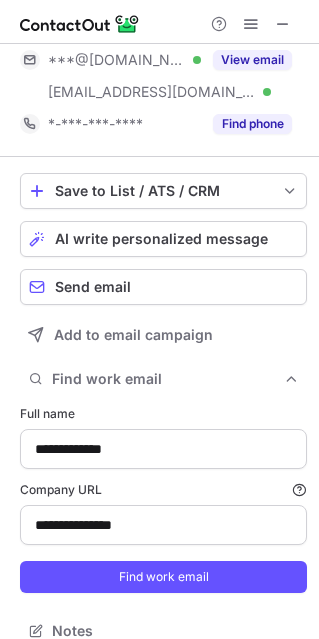 scroll, scrollTop: 100, scrollLeft: 0, axis: vertical 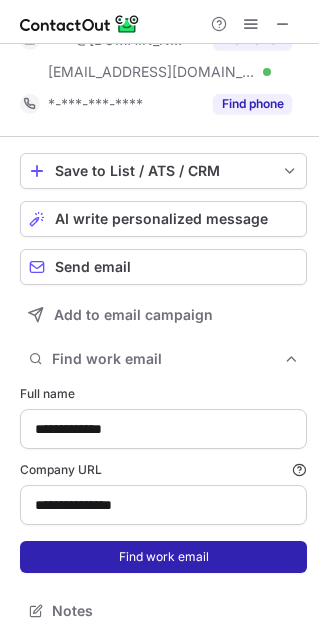 click on "Find work email" at bounding box center (163, 557) 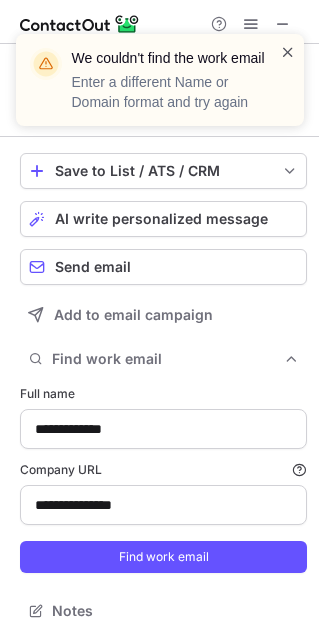 click at bounding box center [288, 52] 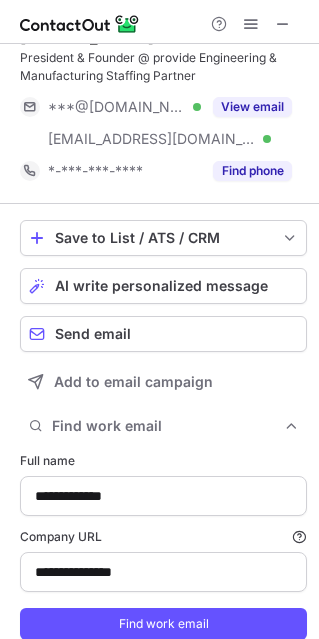 scroll, scrollTop: 0, scrollLeft: 0, axis: both 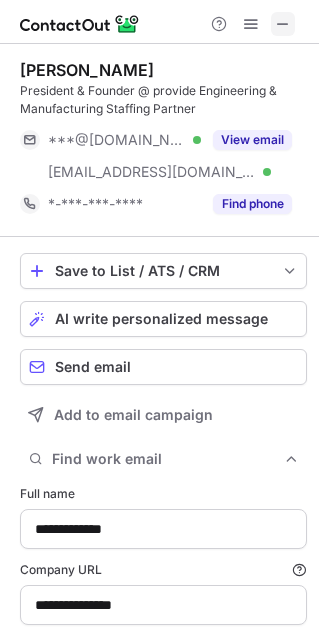click at bounding box center [283, 24] 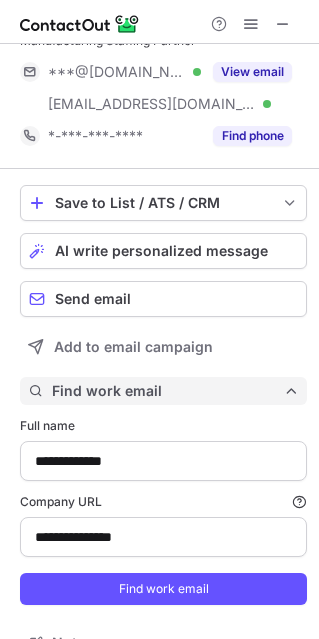 scroll, scrollTop: 100, scrollLeft: 0, axis: vertical 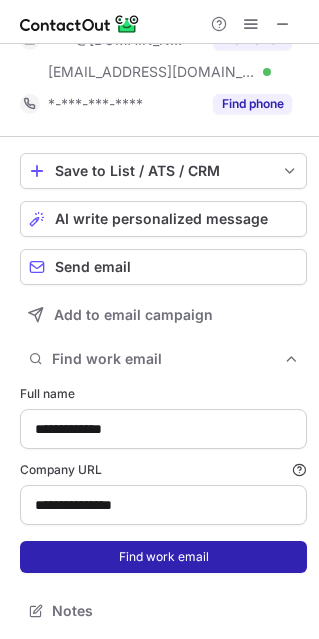 click on "Find work email" at bounding box center (163, 557) 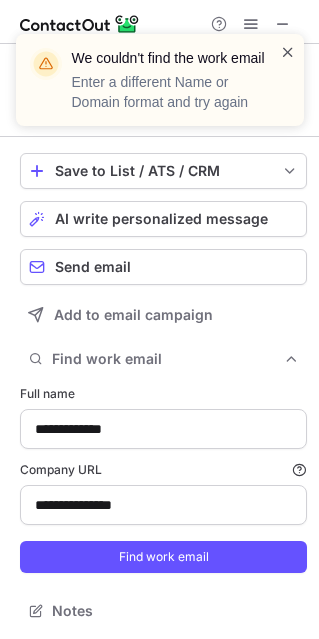 click at bounding box center (288, 52) 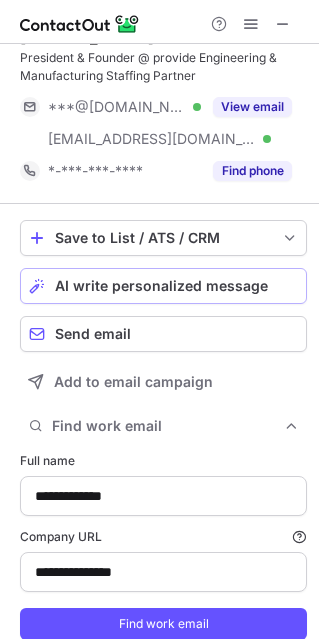 scroll, scrollTop: 0, scrollLeft: 0, axis: both 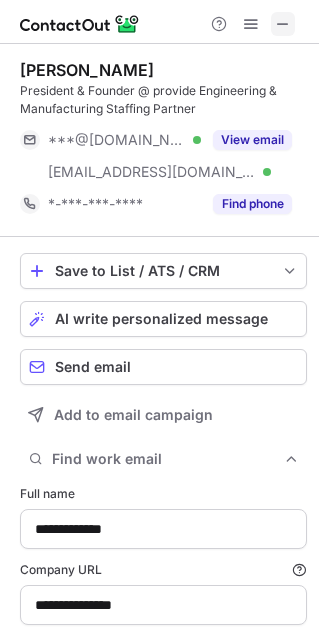 click at bounding box center [283, 24] 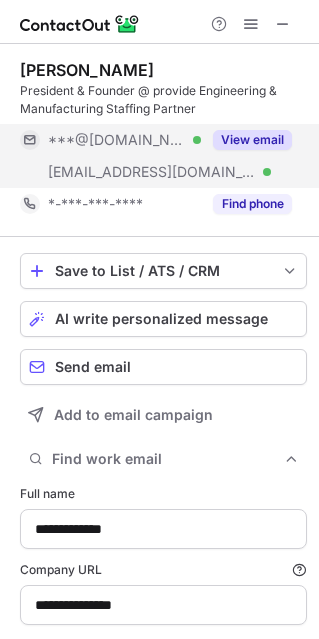 click on "View email" at bounding box center (252, 140) 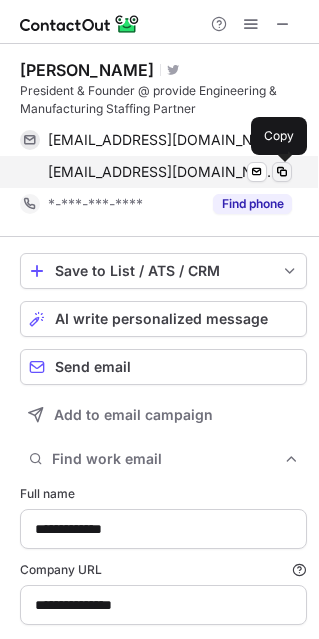 click at bounding box center (282, 172) 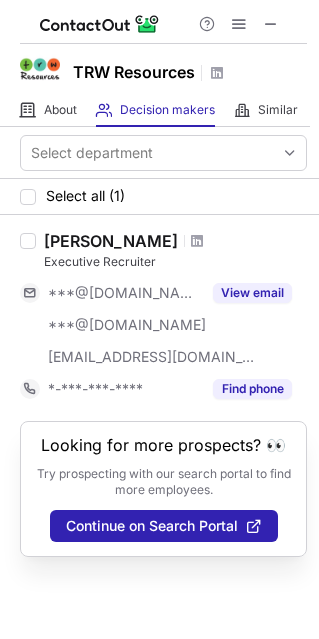 scroll, scrollTop: 0, scrollLeft: 0, axis: both 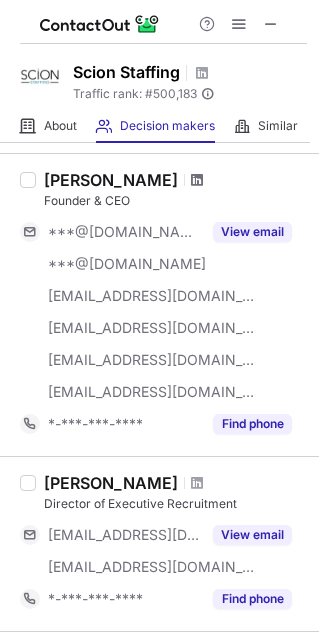 click at bounding box center (197, 180) 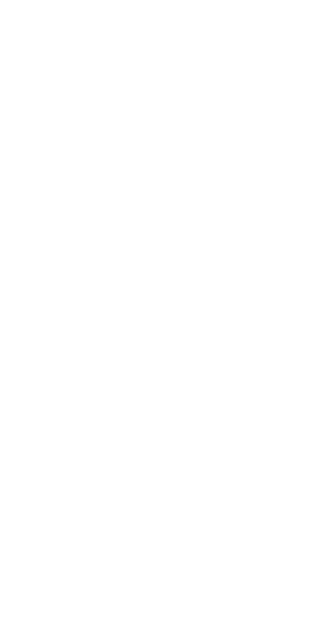 scroll, scrollTop: 0, scrollLeft: 0, axis: both 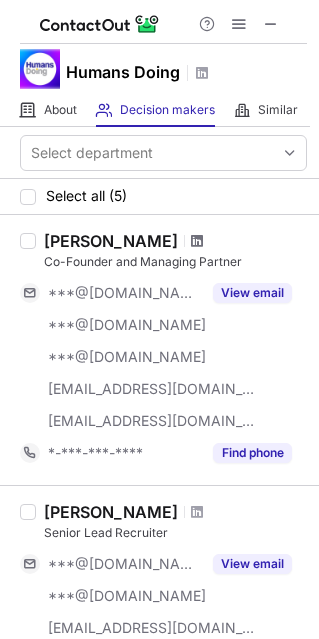 click at bounding box center [197, 241] 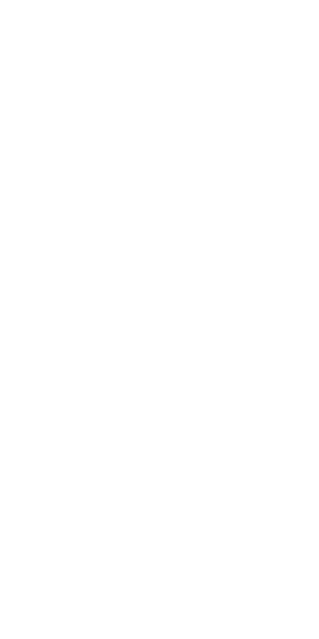 scroll, scrollTop: 0, scrollLeft: 0, axis: both 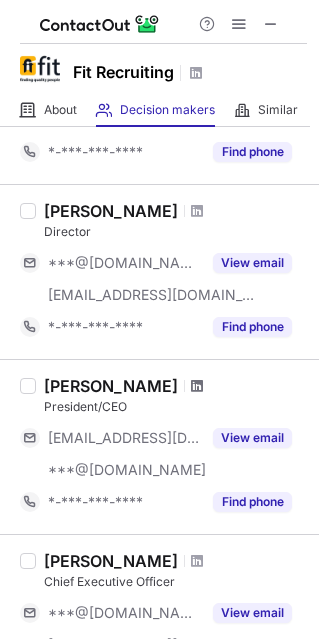 click at bounding box center [197, 386] 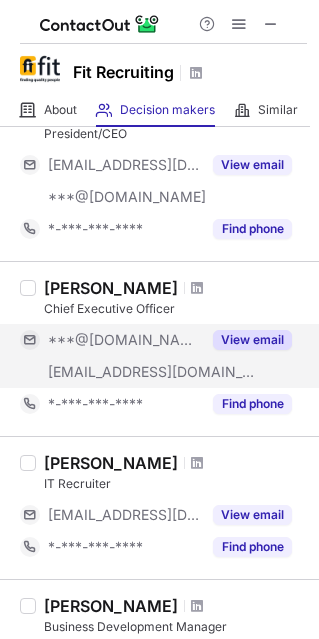 scroll, scrollTop: 777, scrollLeft: 0, axis: vertical 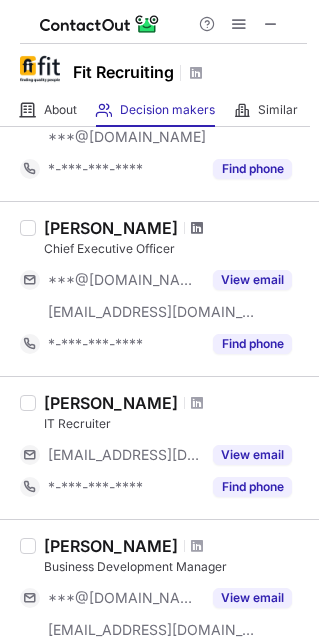 click at bounding box center (197, 228) 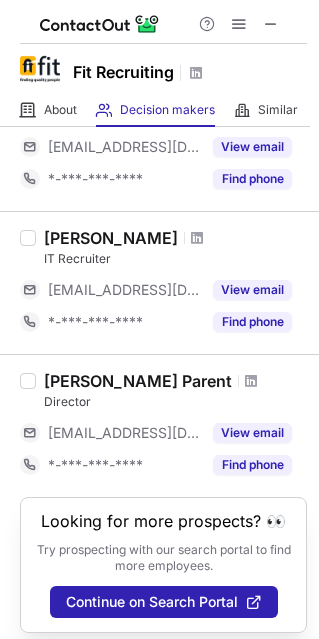 scroll, scrollTop: 1409, scrollLeft: 0, axis: vertical 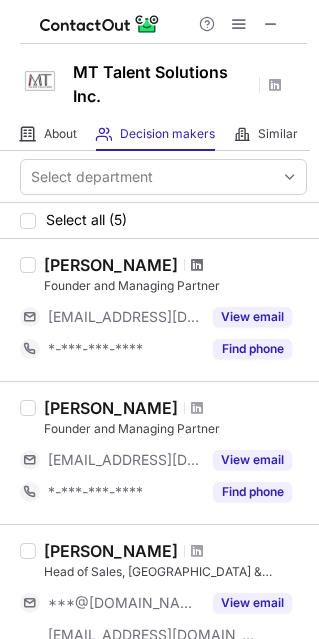 click at bounding box center (197, 265) 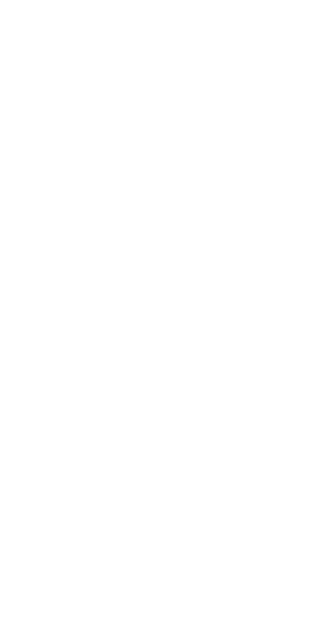 scroll, scrollTop: 0, scrollLeft: 0, axis: both 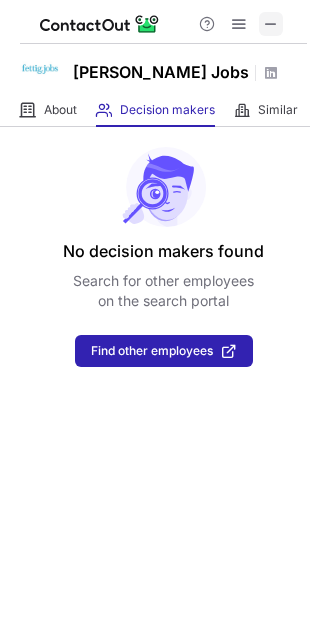 click at bounding box center [271, 24] 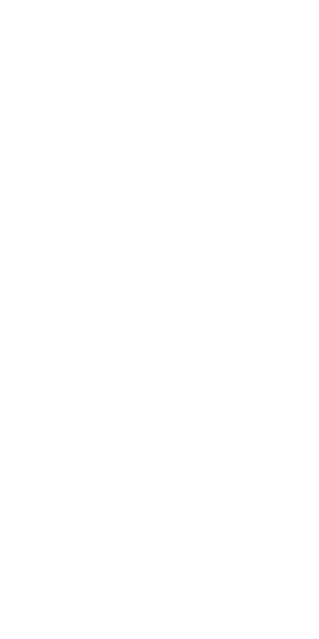 scroll, scrollTop: 0, scrollLeft: 0, axis: both 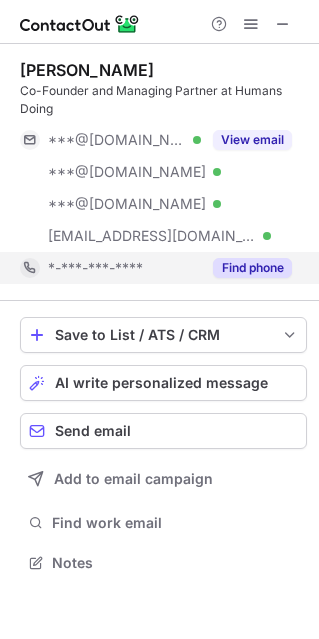 click on "Find phone" at bounding box center (252, 268) 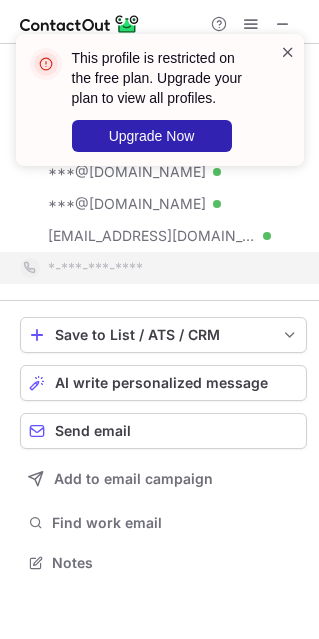 click at bounding box center [288, 52] 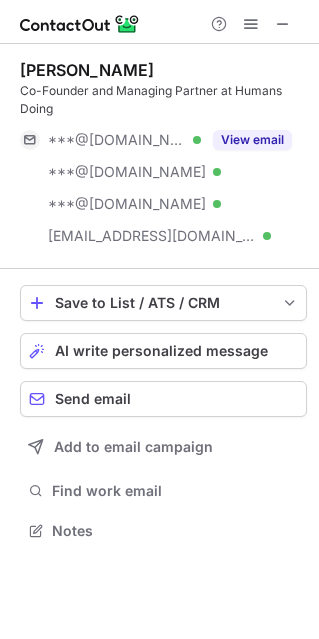 scroll, scrollTop: 517, scrollLeft: 319, axis: both 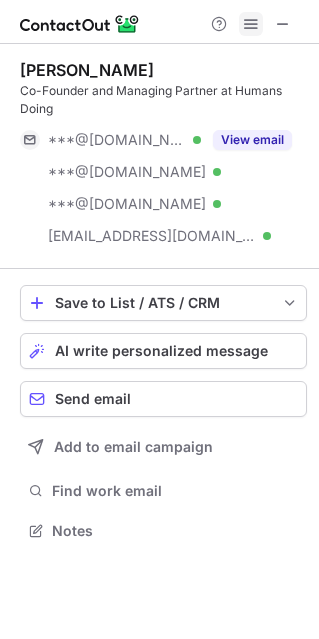 click at bounding box center (251, 24) 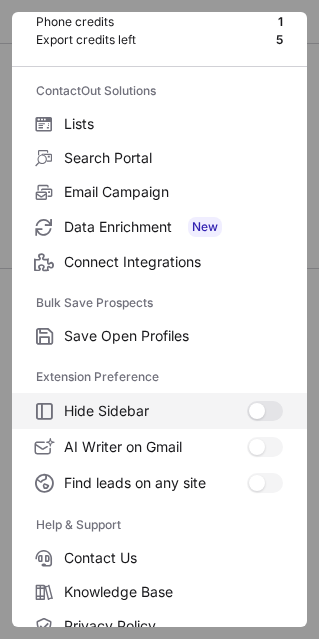 scroll, scrollTop: 192, scrollLeft: 0, axis: vertical 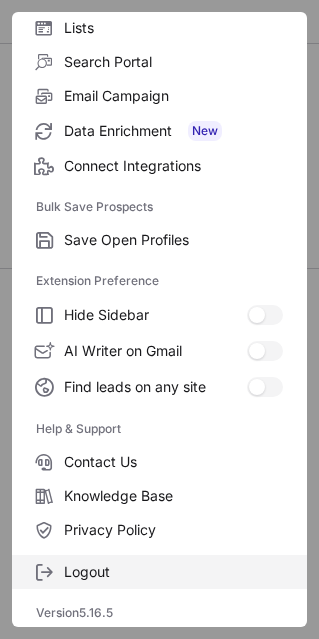 click on "Logout" at bounding box center (173, 572) 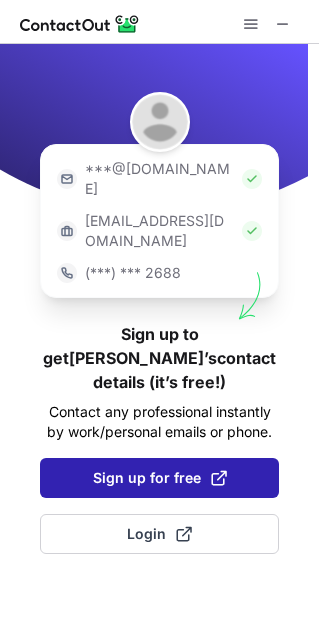 click on "Sign up for free" at bounding box center (160, 478) 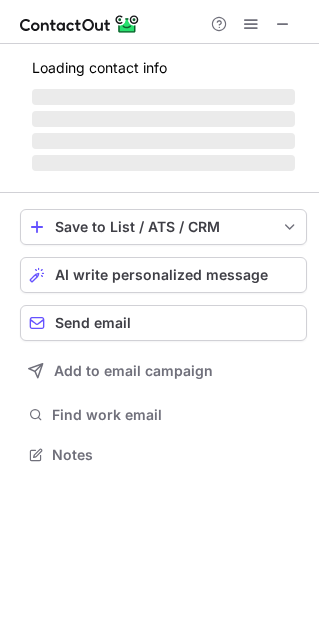 scroll, scrollTop: 10, scrollLeft: 9, axis: both 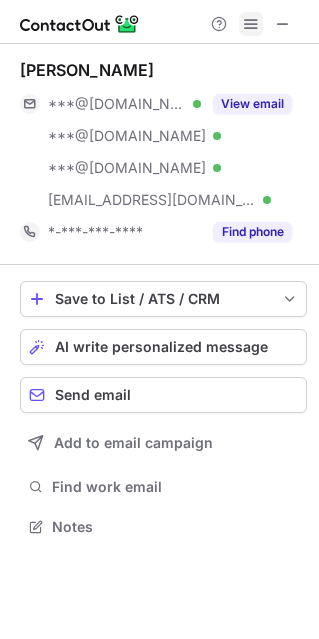 click at bounding box center [251, 24] 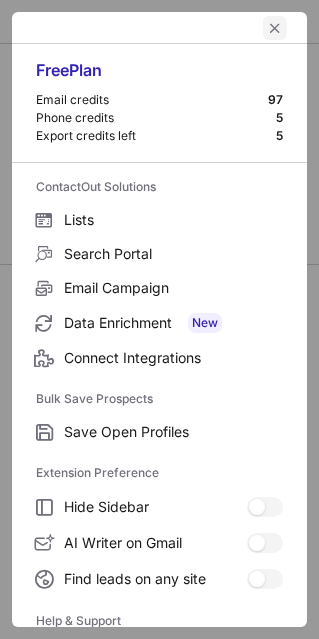 click at bounding box center [275, 28] 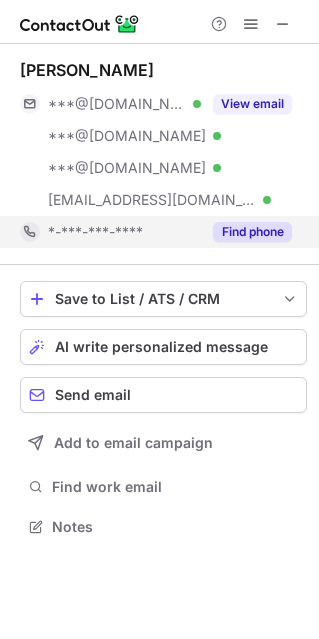 click on "Find phone" at bounding box center [252, 232] 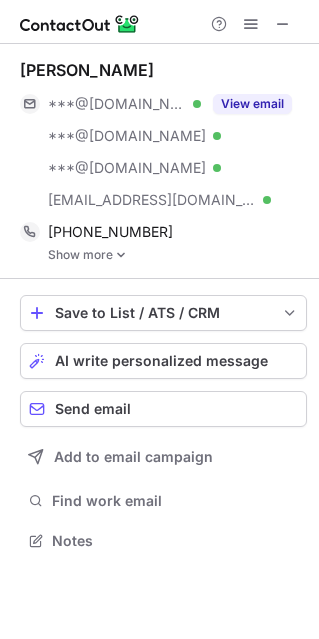 scroll, scrollTop: 9, scrollLeft: 9, axis: both 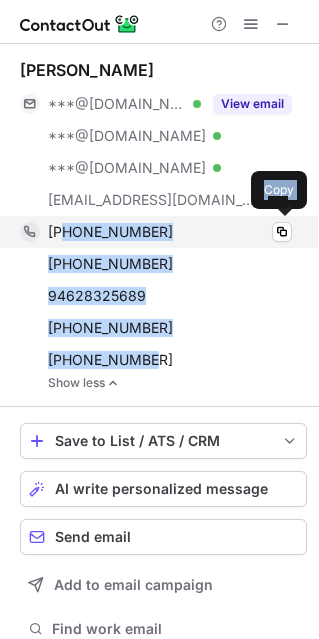 drag, startPoint x: 169, startPoint y: 358, endPoint x: 65, endPoint y: 231, distance: 164.14932 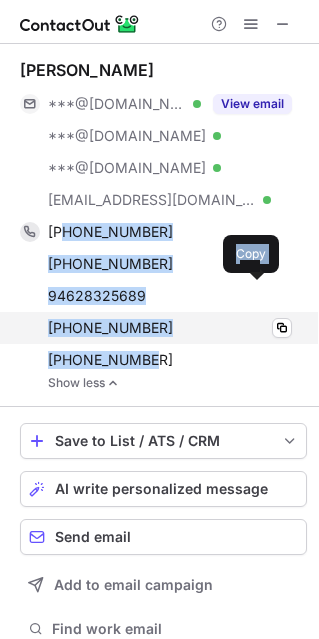 scroll, scrollTop: 58, scrollLeft: 0, axis: vertical 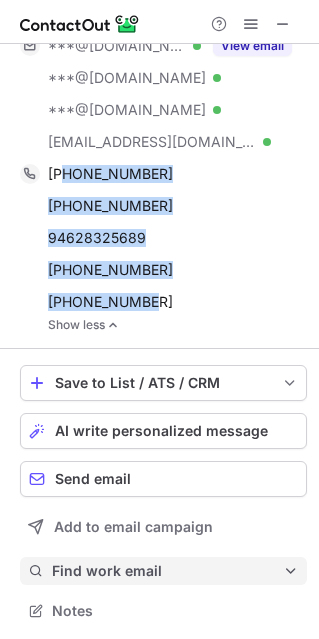 click on "Find work email" at bounding box center [167, 571] 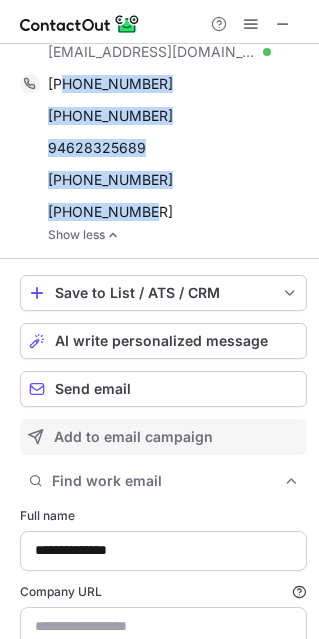 scroll, scrollTop: 270, scrollLeft: 0, axis: vertical 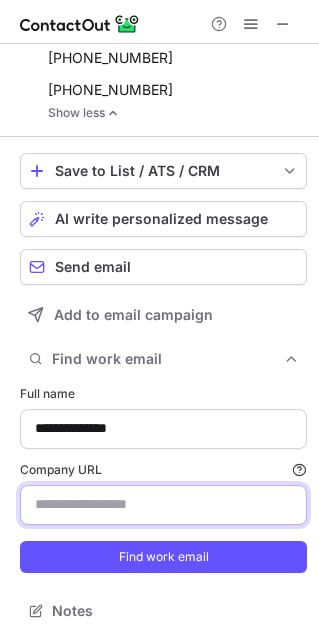 paste on "**********" 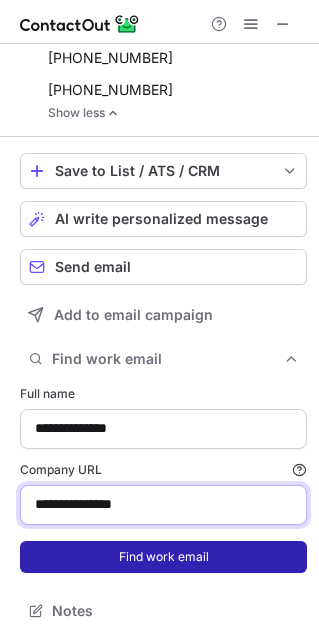 type on "**********" 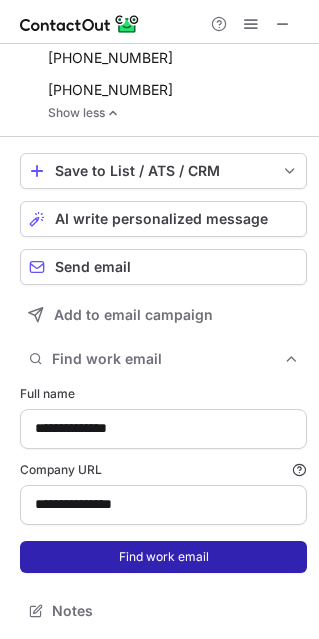 click on "Find work email" at bounding box center [163, 557] 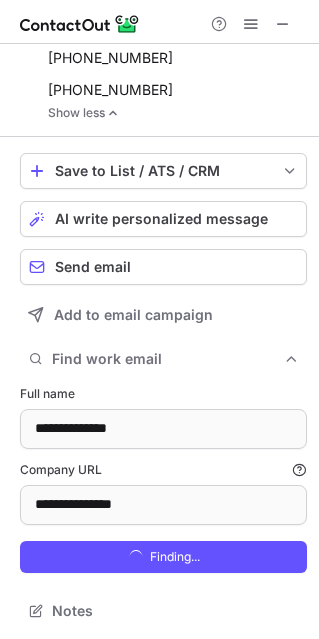 scroll, scrollTop: 9, scrollLeft: 10, axis: both 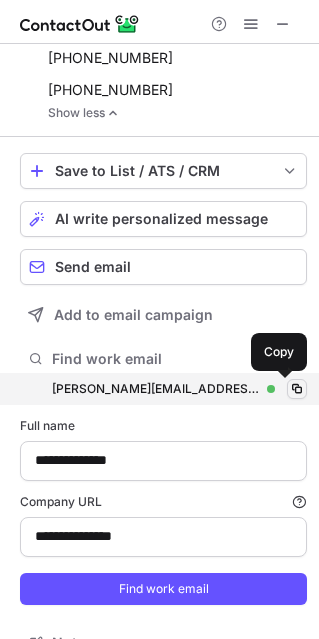 click at bounding box center (297, 389) 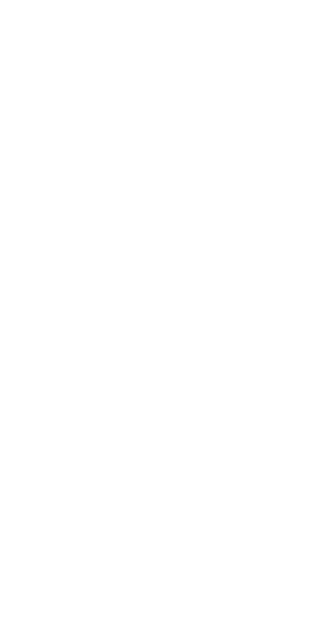 scroll, scrollTop: 0, scrollLeft: 0, axis: both 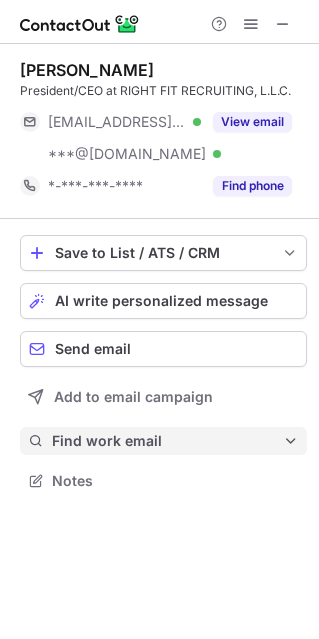 click on "Find work email" at bounding box center (167, 441) 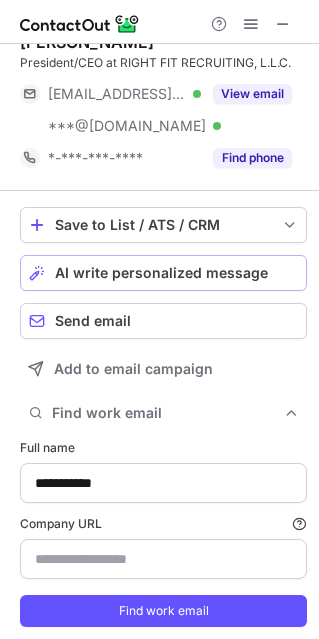 scroll, scrollTop: 0, scrollLeft: 0, axis: both 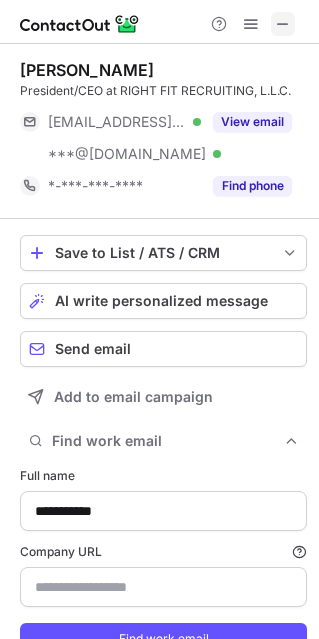 click at bounding box center [283, 24] 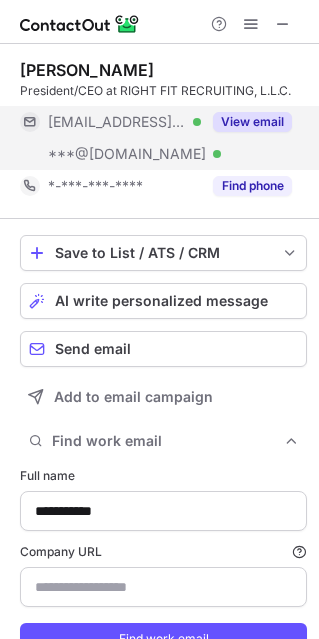 click on "View email" at bounding box center [252, 122] 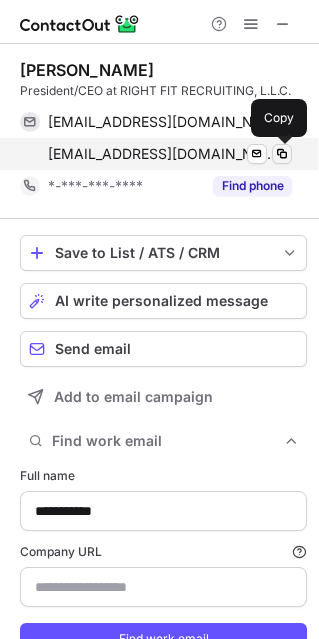 click at bounding box center (282, 154) 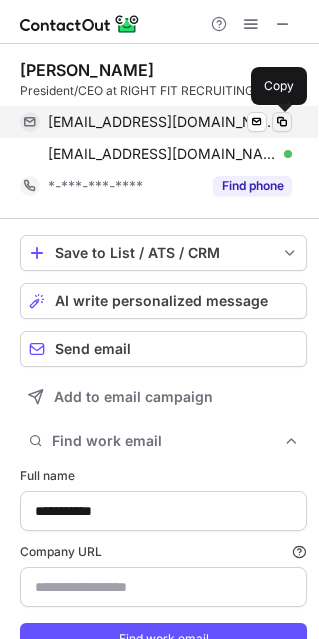 click at bounding box center (282, 122) 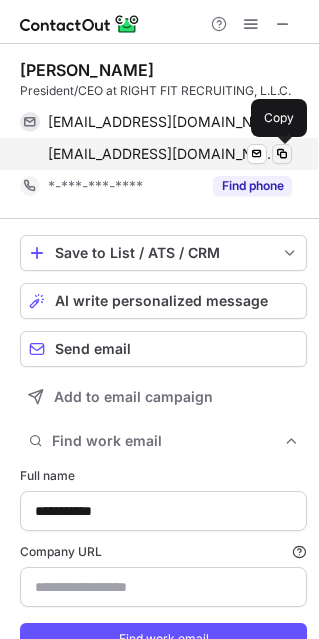 click at bounding box center [282, 154] 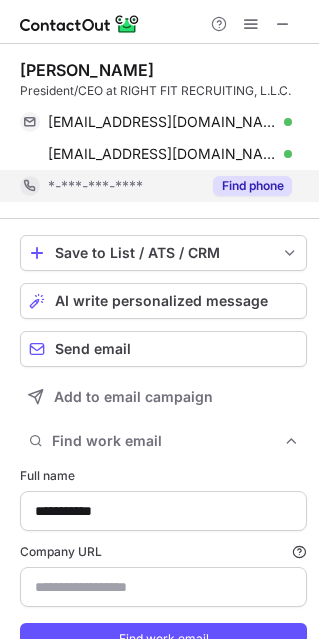 click on "Find phone" at bounding box center [252, 186] 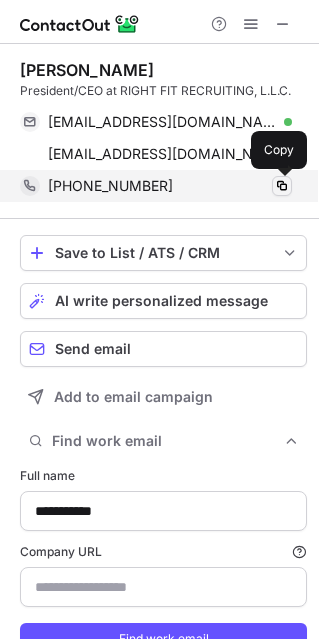 click at bounding box center (282, 186) 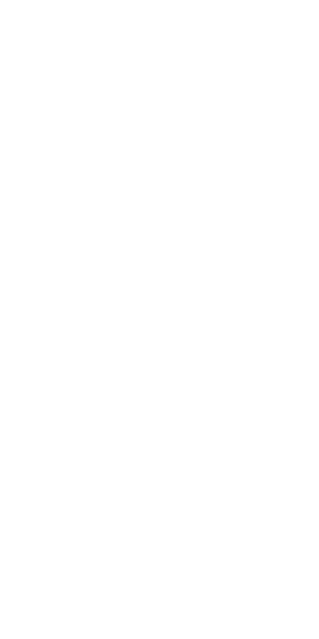 scroll, scrollTop: 0, scrollLeft: 0, axis: both 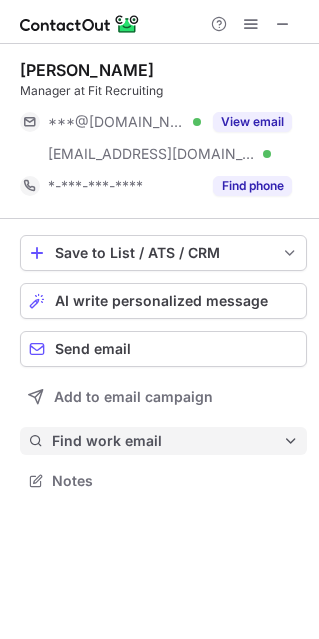 click on "Find work email" at bounding box center [167, 441] 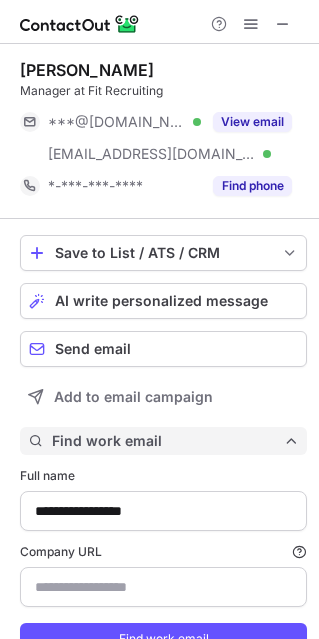 scroll, scrollTop: 10, scrollLeft: 10, axis: both 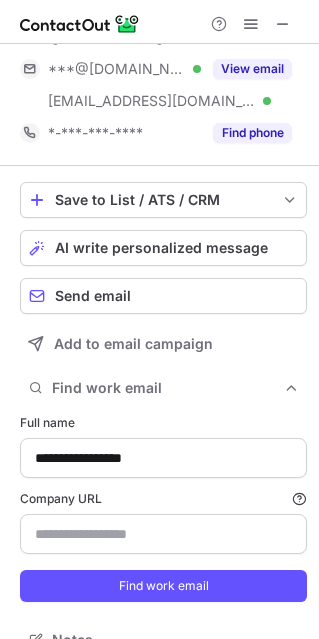 type on "**********" 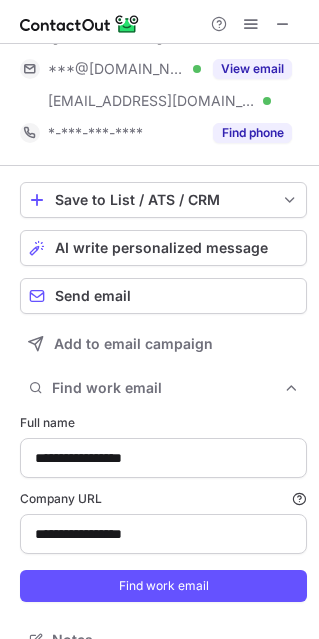 scroll, scrollTop: 82, scrollLeft: 0, axis: vertical 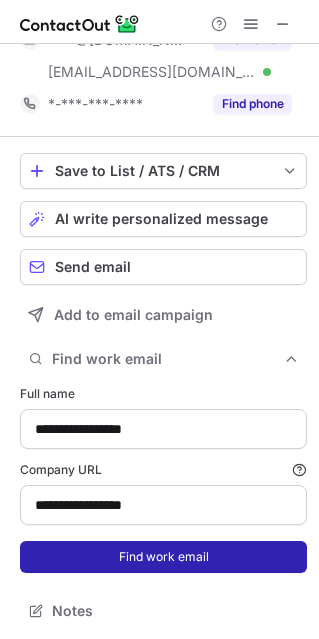 click on "Find work email" at bounding box center [163, 557] 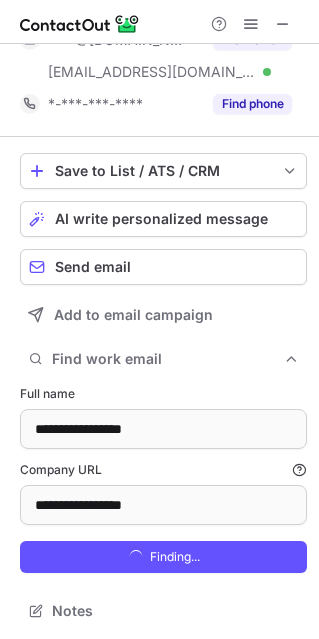 scroll, scrollTop: 10, scrollLeft: 10, axis: both 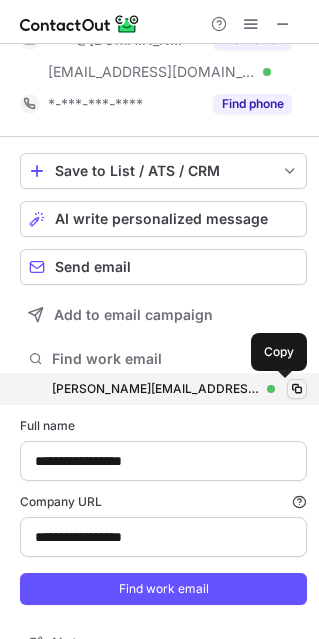 click at bounding box center (297, 389) 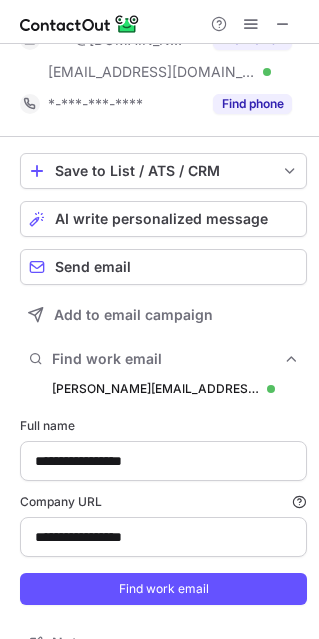 scroll, scrollTop: 0, scrollLeft: 0, axis: both 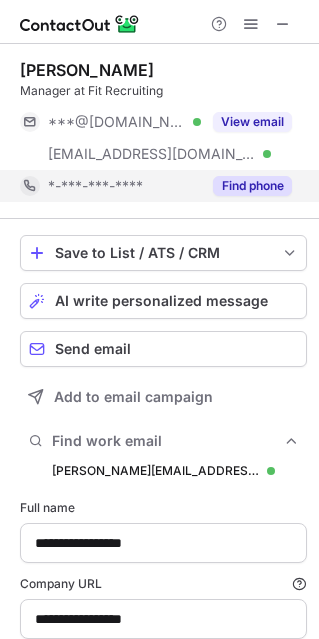 click on "Find phone" at bounding box center [252, 186] 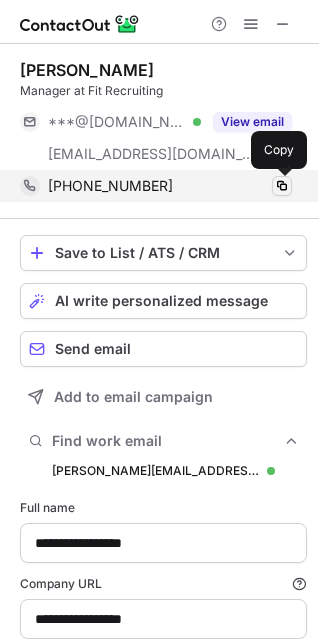 click at bounding box center [282, 186] 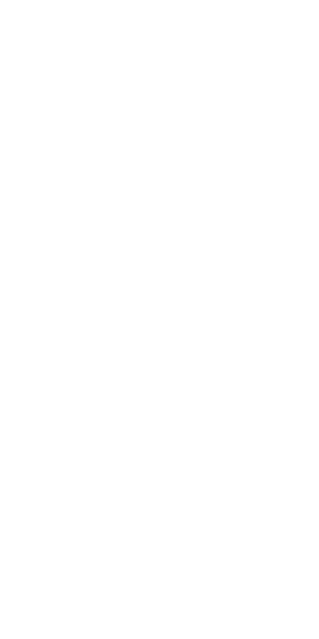 scroll, scrollTop: 0, scrollLeft: 0, axis: both 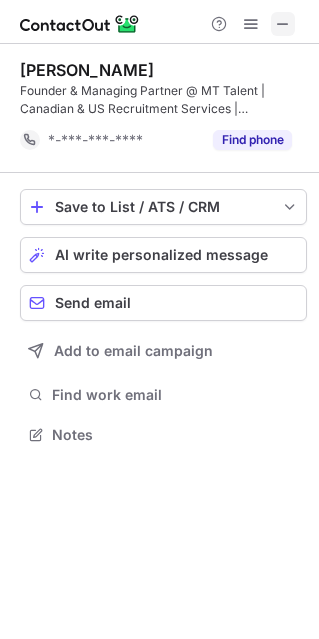click at bounding box center (283, 24) 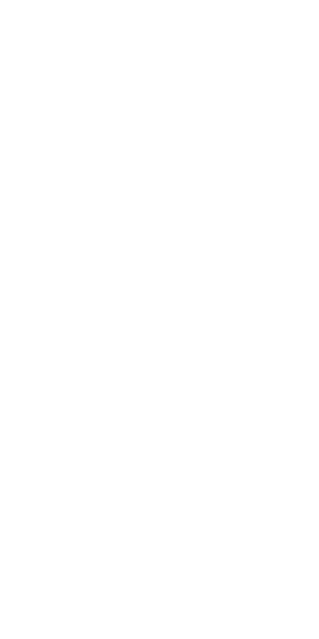 scroll, scrollTop: 0, scrollLeft: 0, axis: both 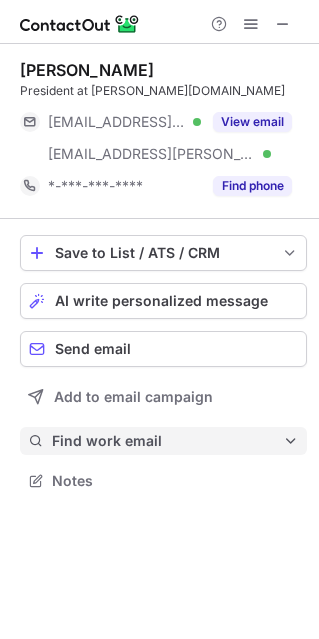click on "Find work email" at bounding box center [167, 441] 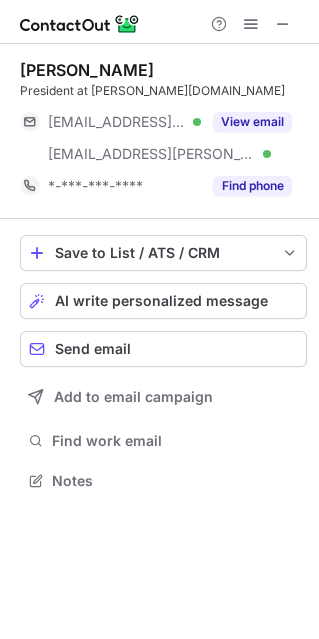 scroll, scrollTop: 10, scrollLeft: 10, axis: both 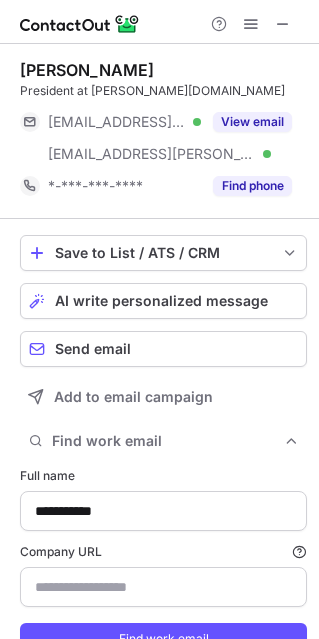 type on "**********" 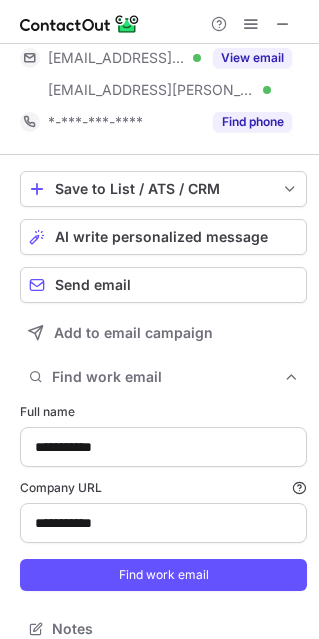 scroll, scrollTop: 82, scrollLeft: 0, axis: vertical 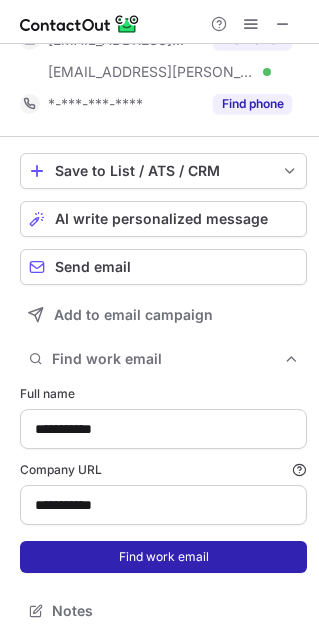 click on "Find work email" at bounding box center (163, 557) 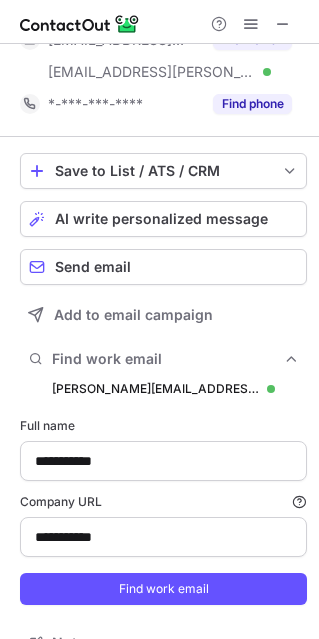 scroll, scrollTop: 10, scrollLeft: 10, axis: both 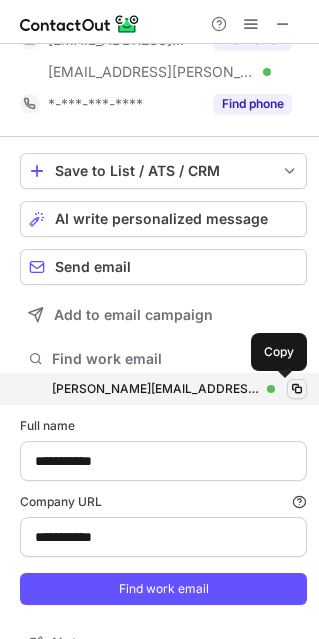 click at bounding box center [297, 389] 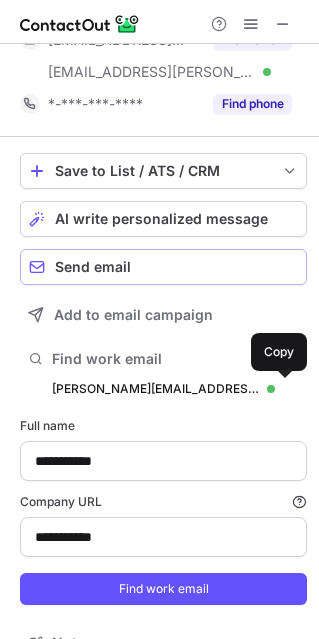 scroll, scrollTop: 0, scrollLeft: 0, axis: both 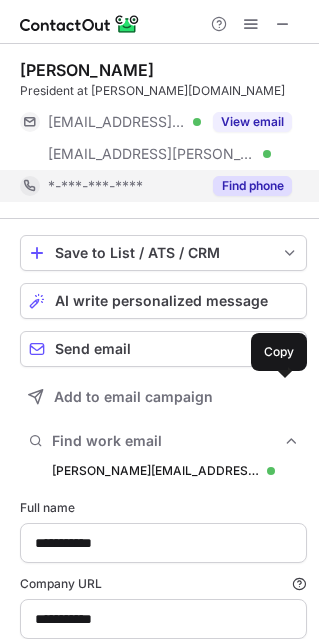 click on "Find phone" at bounding box center [252, 186] 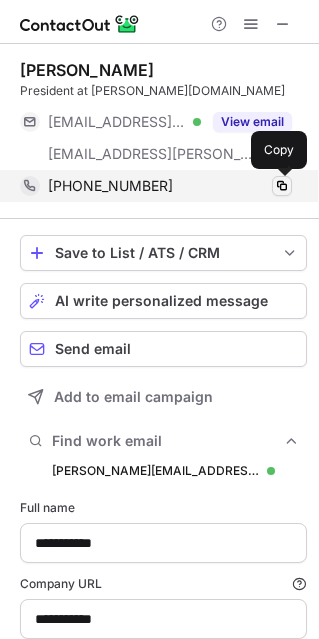 click at bounding box center (282, 186) 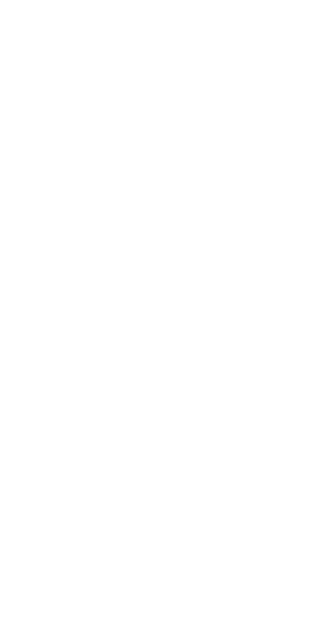 scroll, scrollTop: 0, scrollLeft: 0, axis: both 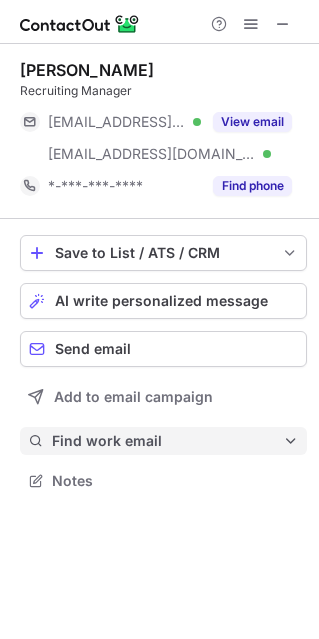 click on "Find work email" at bounding box center [167, 441] 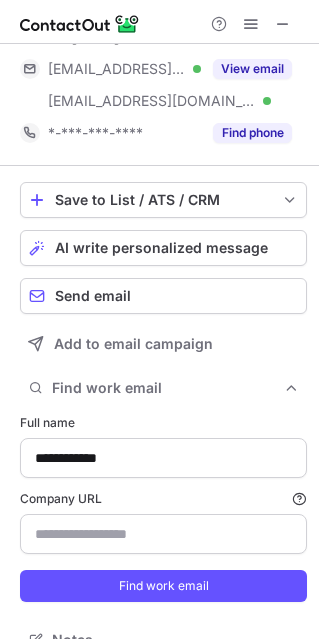type on "**********" 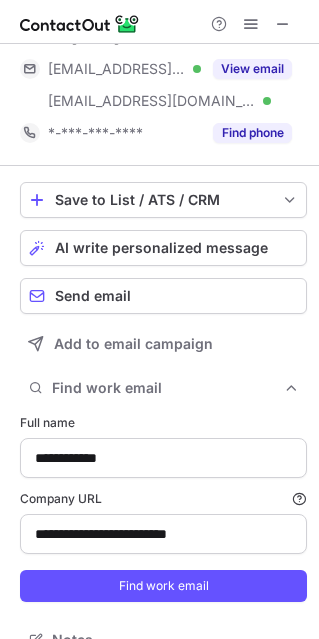 scroll, scrollTop: 82, scrollLeft: 0, axis: vertical 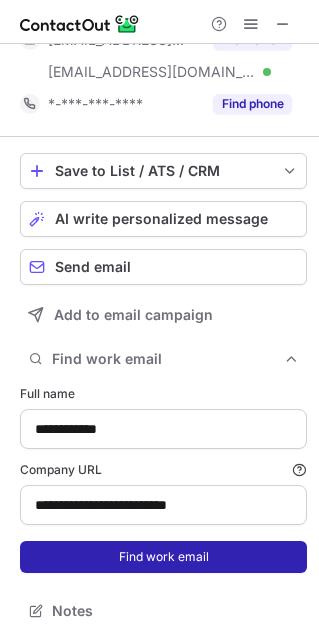 click on "Find work email" at bounding box center (163, 557) 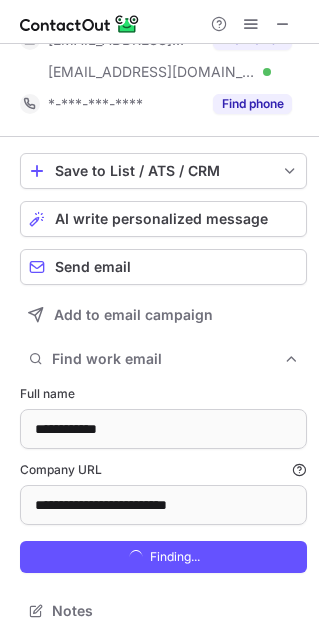 scroll, scrollTop: 10, scrollLeft: 10, axis: both 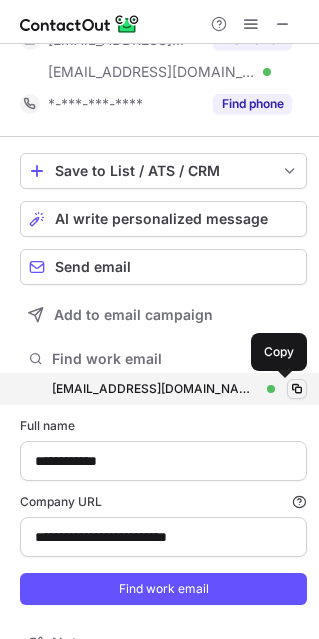 click at bounding box center [297, 389] 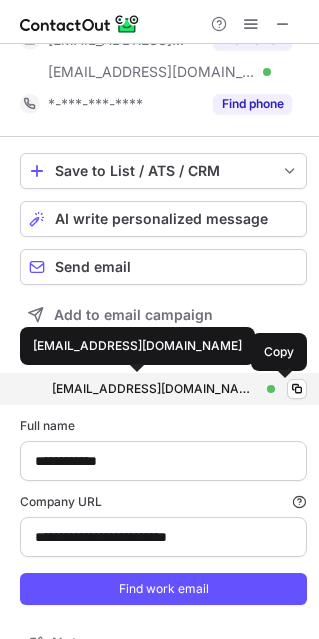 scroll, scrollTop: 0, scrollLeft: 0, axis: both 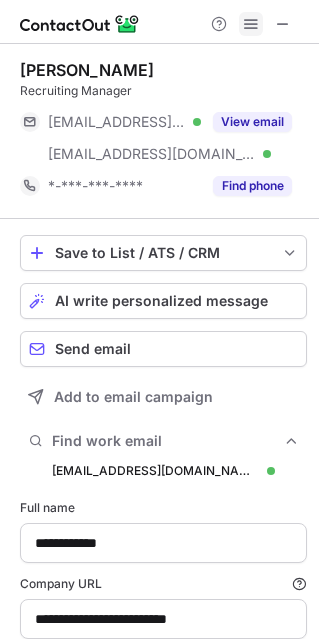 click at bounding box center (251, 24) 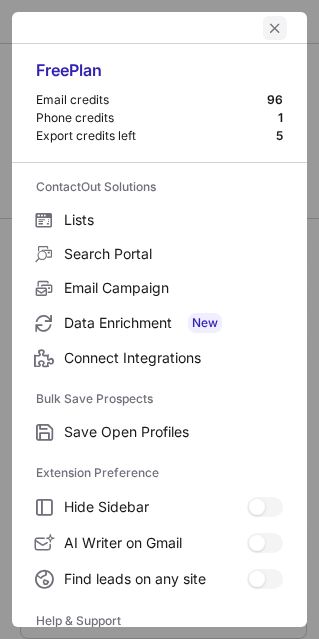 click at bounding box center [275, 28] 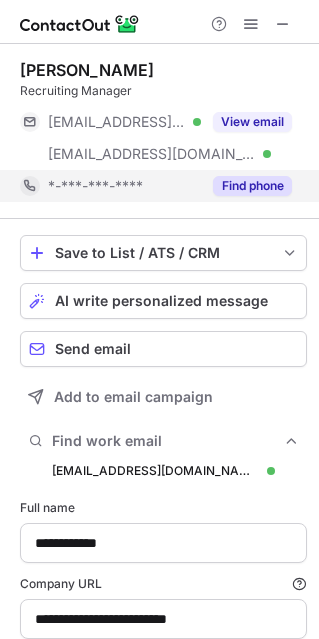 click on "Find phone" at bounding box center (252, 186) 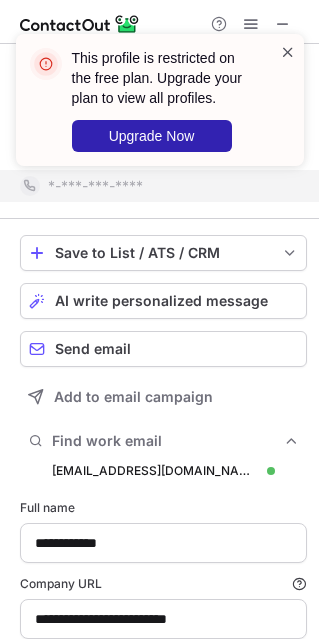 click at bounding box center (288, 52) 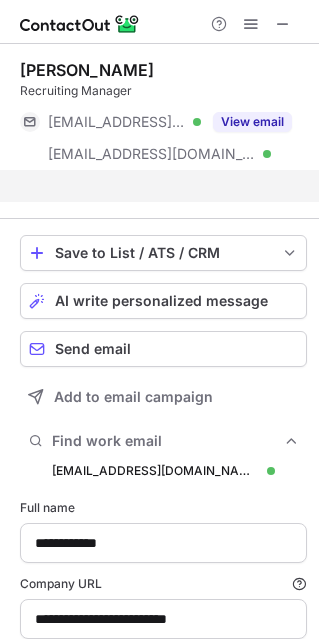 scroll, scrollTop: 678, scrollLeft: 305, axis: both 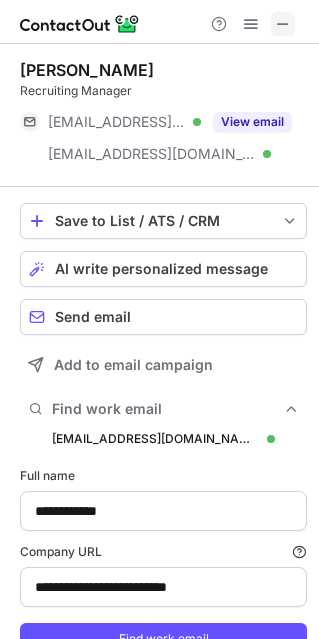 click at bounding box center (283, 24) 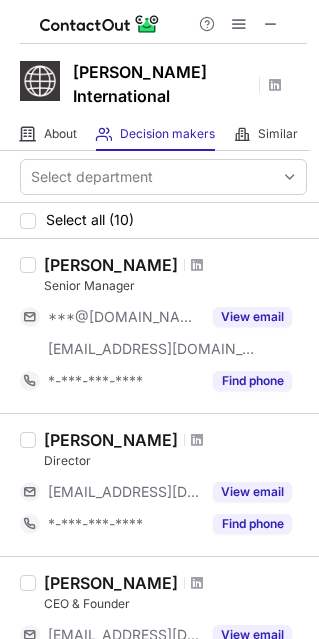 scroll, scrollTop: 0, scrollLeft: 0, axis: both 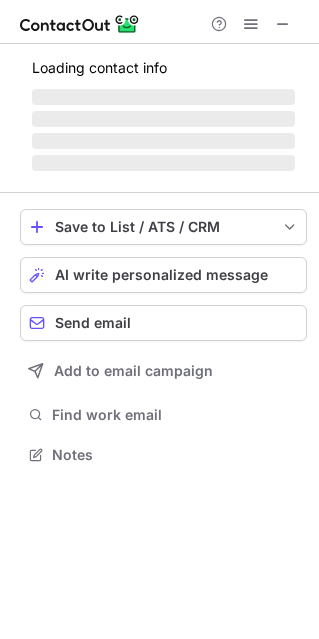 click at bounding box center (251, 24) 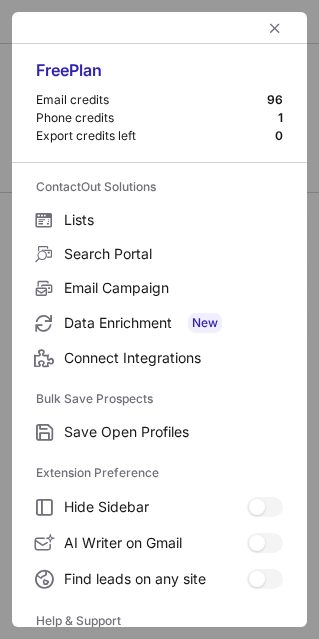 scroll, scrollTop: 10, scrollLeft: 9, axis: both 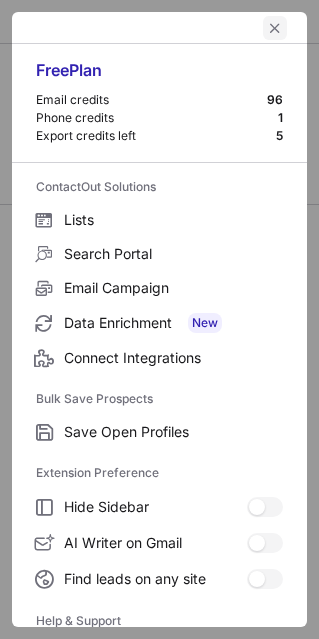 click at bounding box center (275, 28) 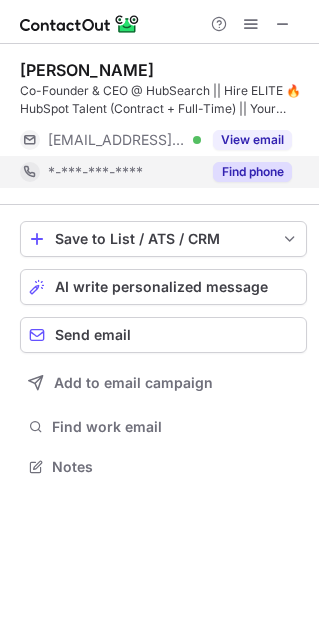 click on "Find phone" at bounding box center [252, 172] 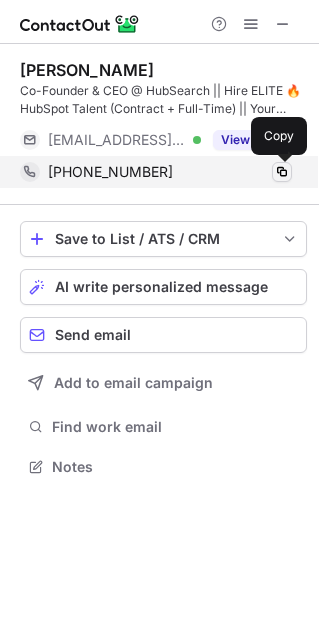 click at bounding box center (282, 172) 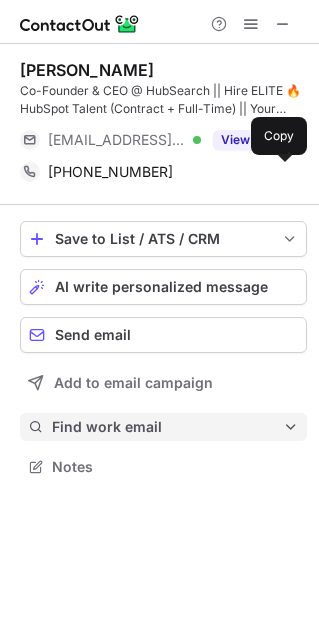 click on "Find work email" at bounding box center [167, 427] 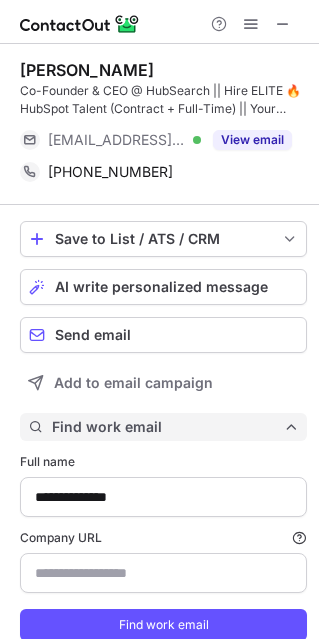 type on "**********" 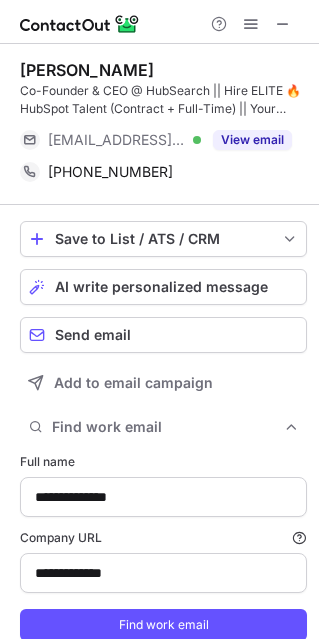 drag, startPoint x: 151, startPoint y: 71, endPoint x: 16, endPoint y: 68, distance: 135.03333 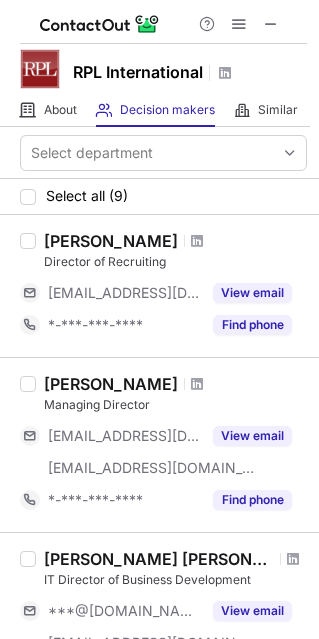 scroll, scrollTop: 0, scrollLeft: 0, axis: both 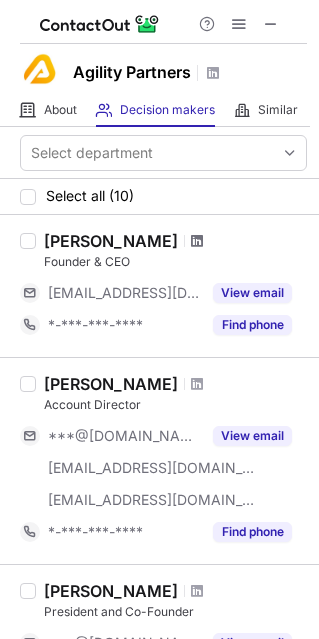 click at bounding box center [197, 241] 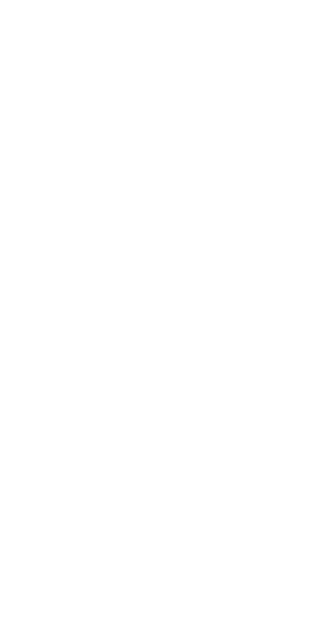 scroll, scrollTop: 0, scrollLeft: 0, axis: both 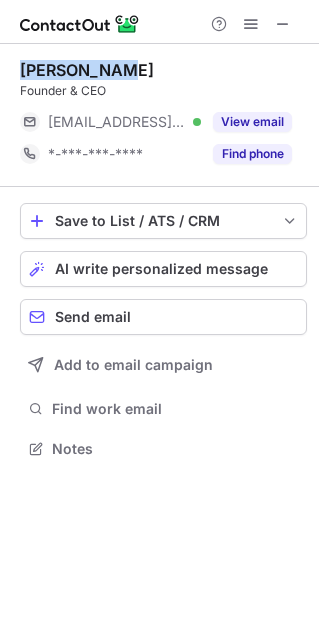 drag, startPoint x: 129, startPoint y: 60, endPoint x: 22, endPoint y: 56, distance: 107.07474 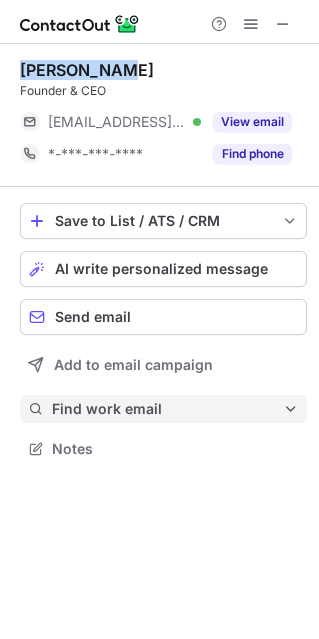 click on "Find work email" at bounding box center [167, 409] 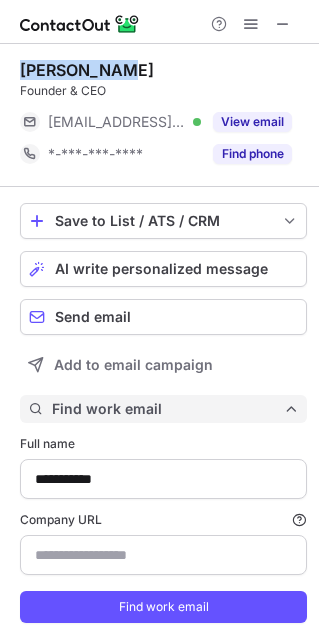 scroll, scrollTop: 10, scrollLeft: 10, axis: both 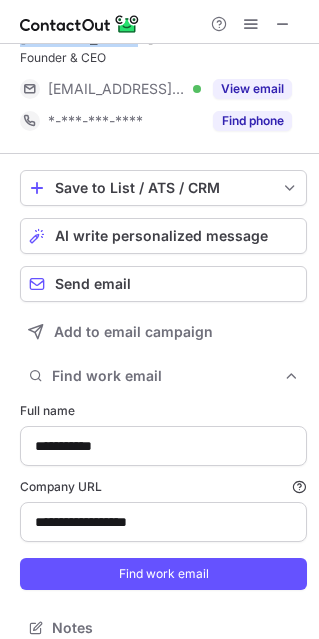 type on "**********" 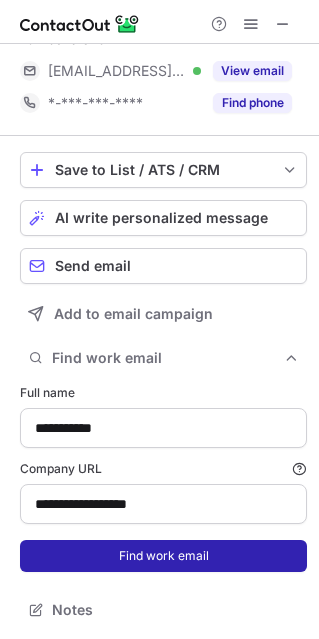 click on "Find work email" at bounding box center (163, 556) 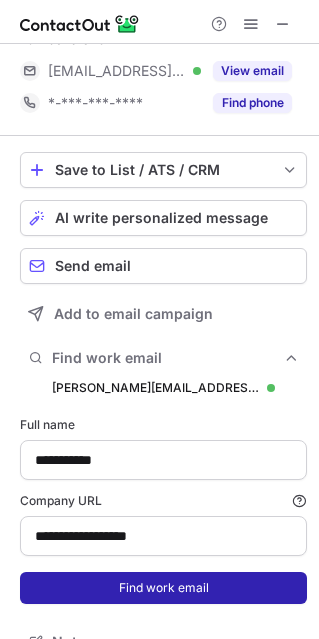 scroll, scrollTop: 10, scrollLeft: 10, axis: both 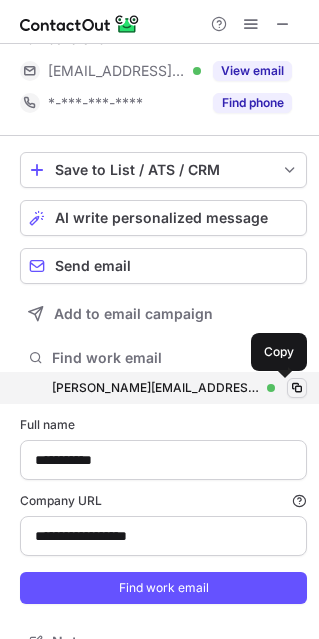 click at bounding box center (297, 388) 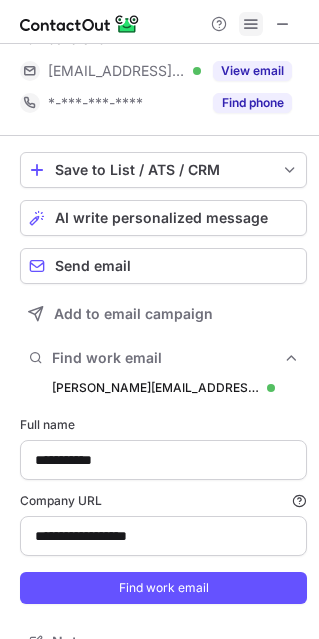 click at bounding box center (251, 24) 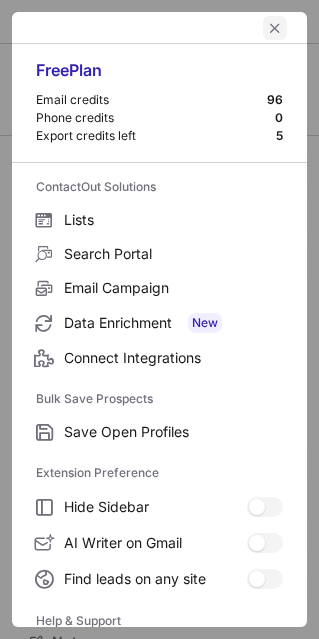 click at bounding box center (275, 28) 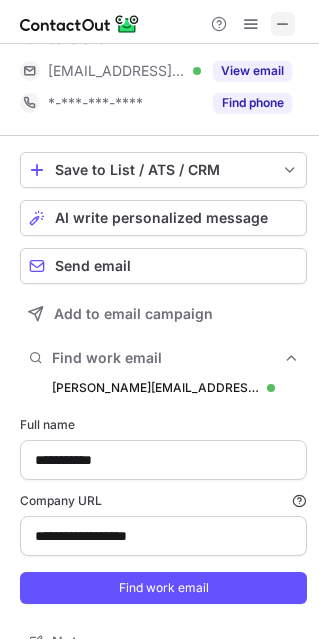 click at bounding box center (283, 24) 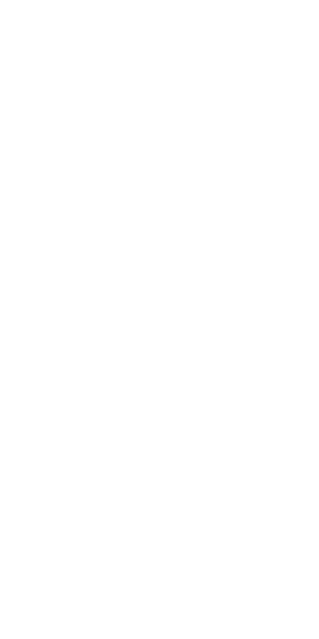 scroll, scrollTop: 0, scrollLeft: 0, axis: both 